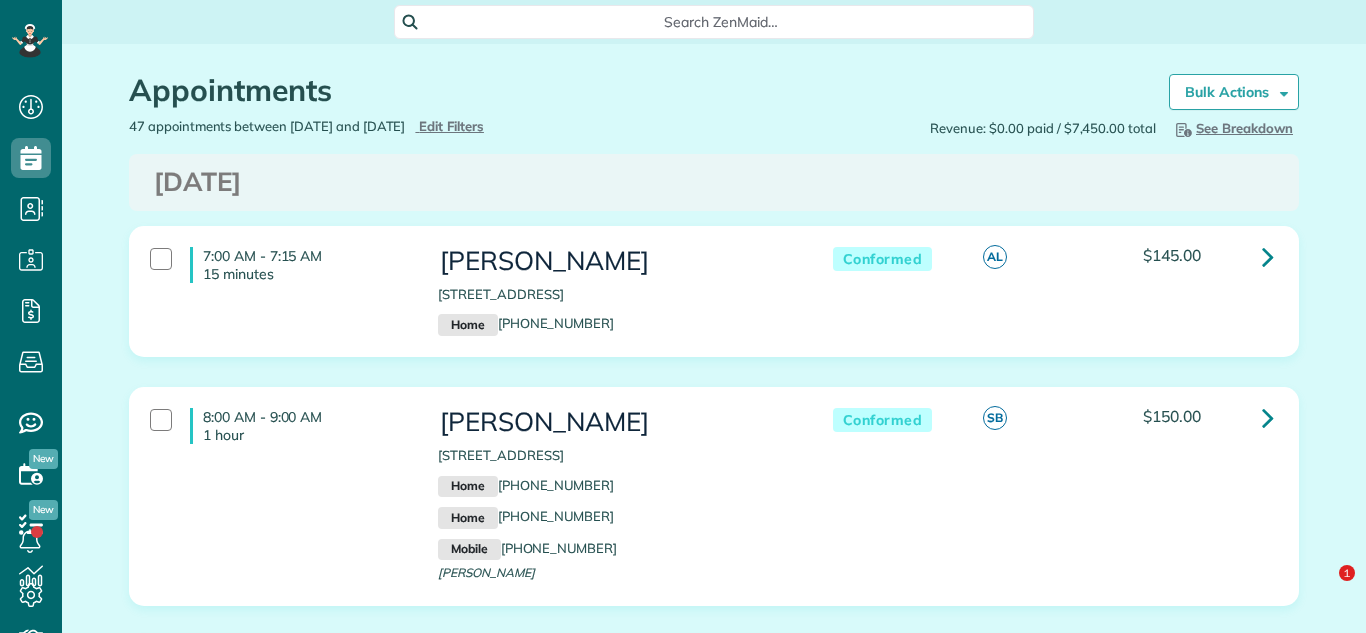 scroll, scrollTop: 0, scrollLeft: 0, axis: both 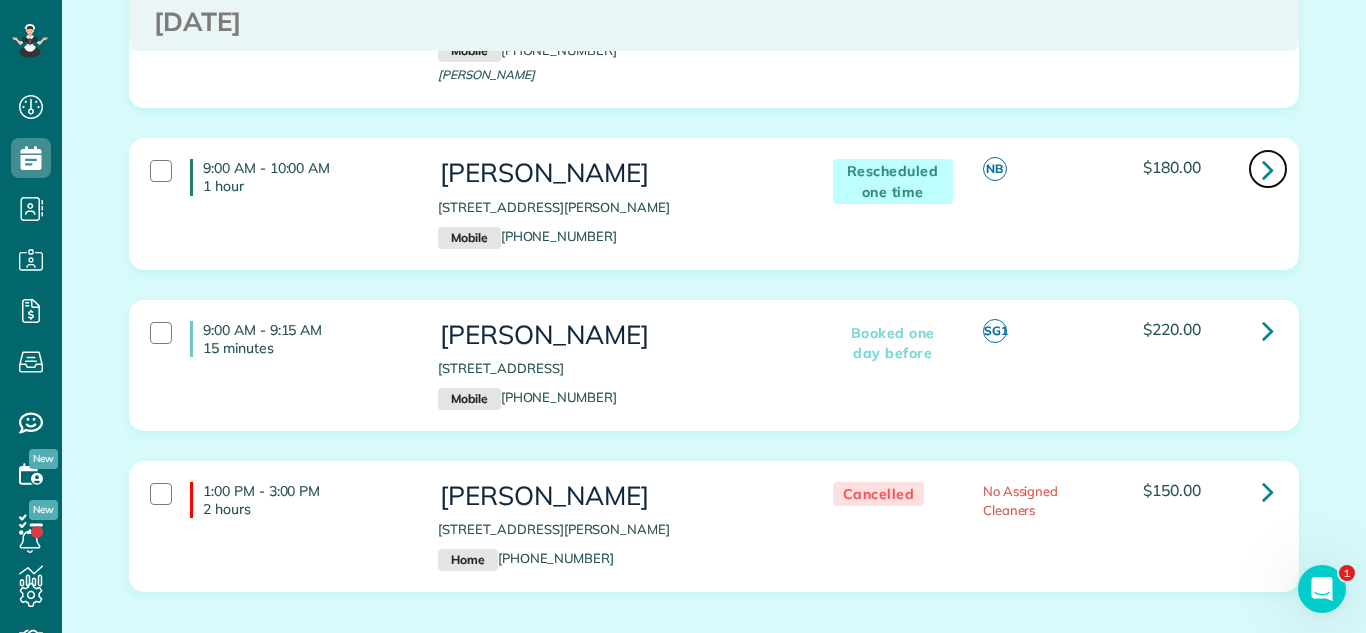 click at bounding box center (1268, 169) 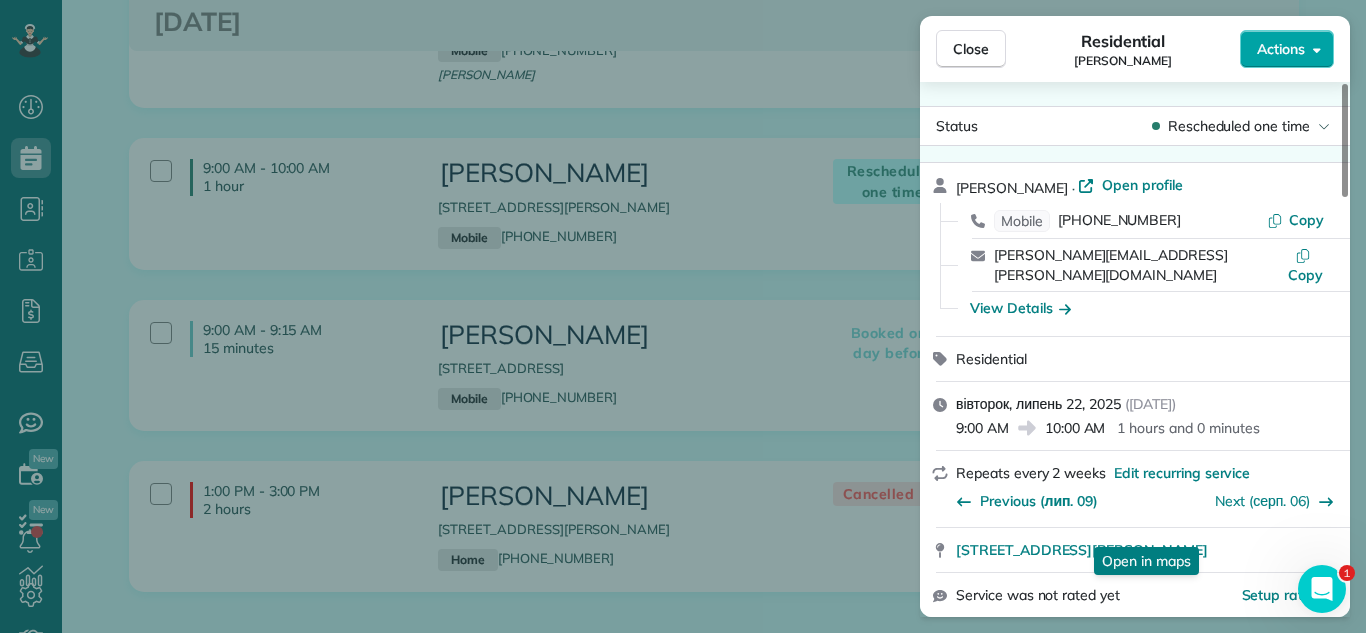 click on "Actions" at bounding box center [1287, 49] 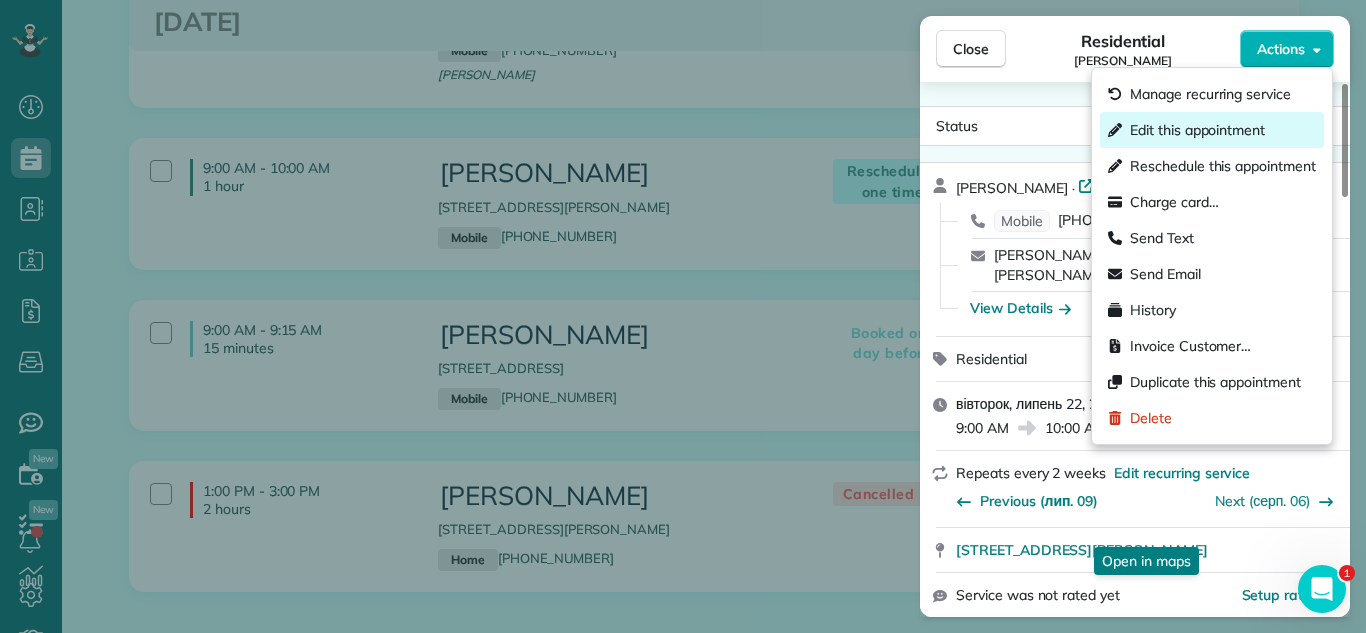 click on "Edit this appointment" at bounding box center (1197, 130) 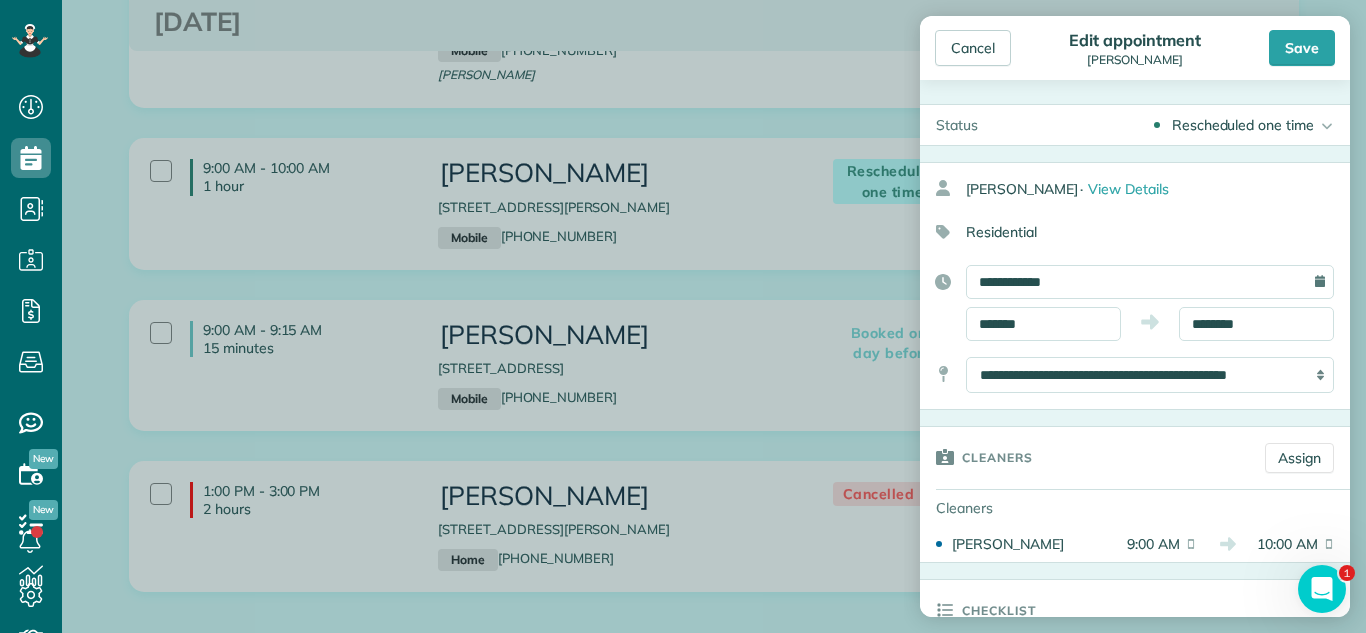 click on "Rescheduled one time" at bounding box center (1243, 125) 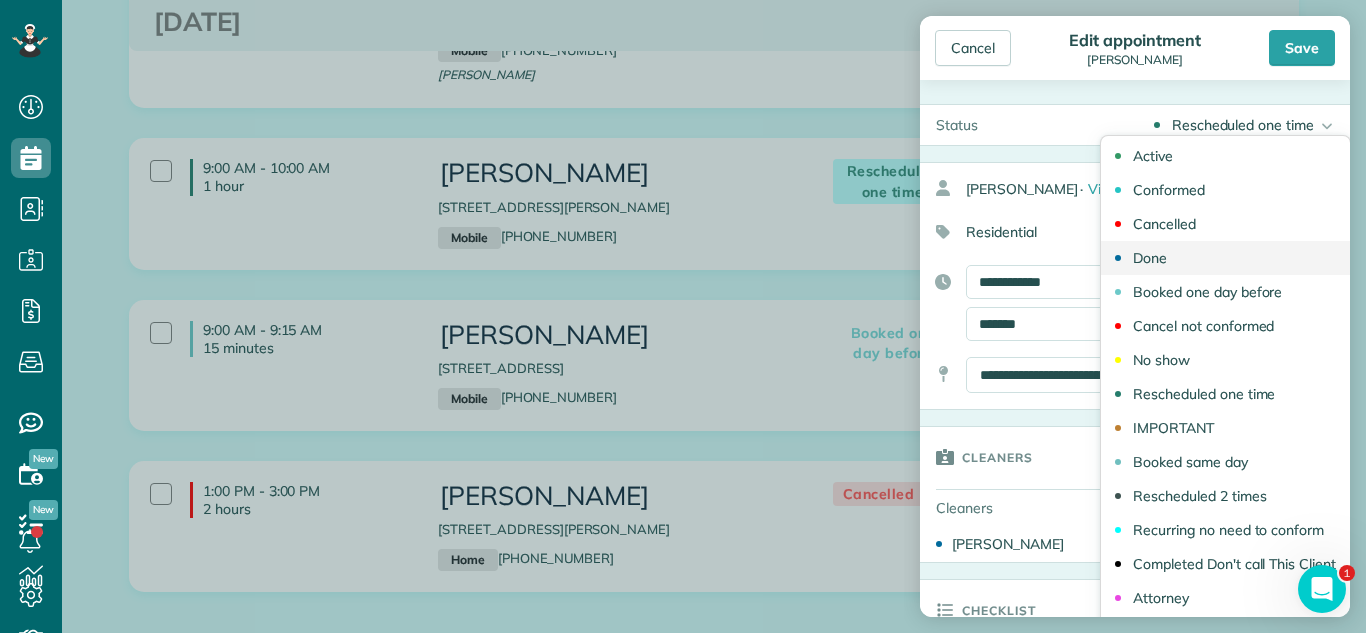 click on "Done" at bounding box center (1225, 258) 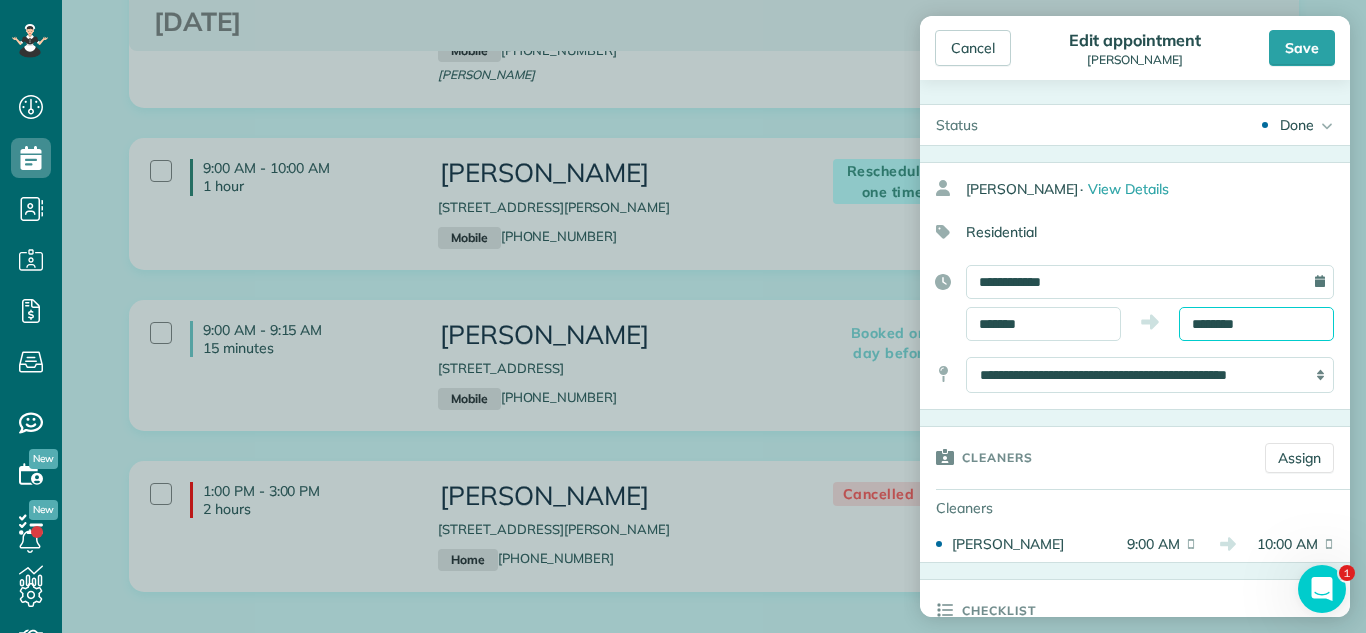 click on "********" at bounding box center [1256, 324] 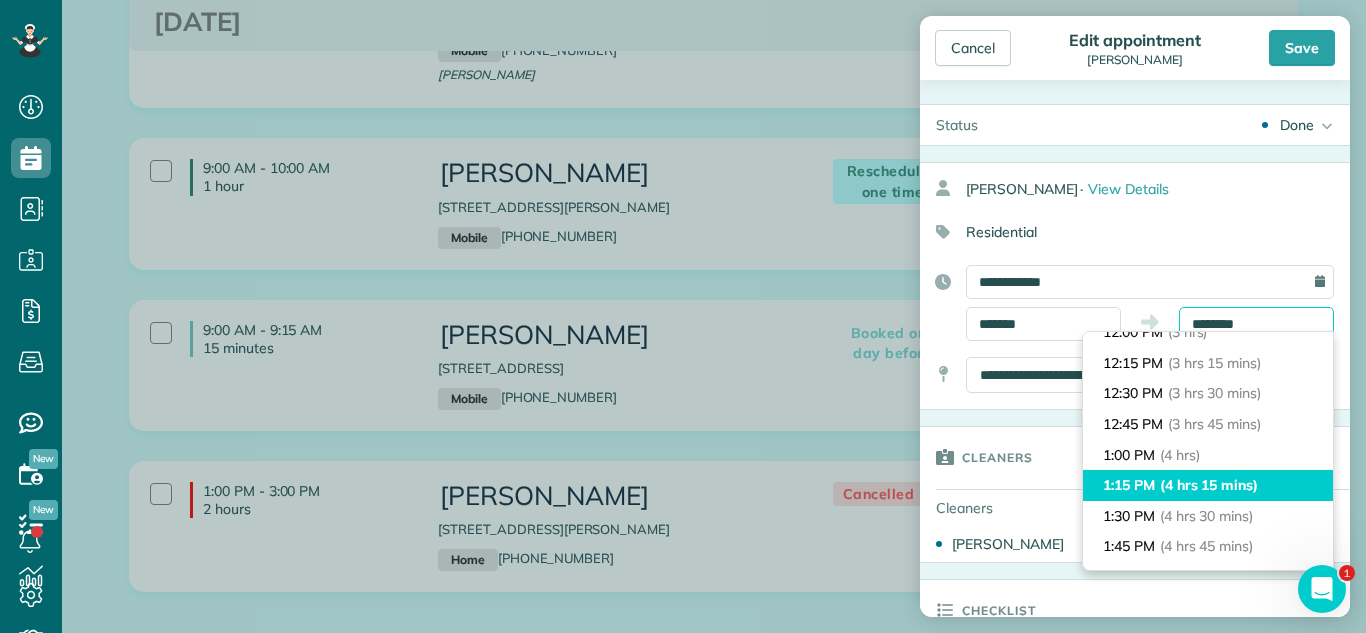 scroll, scrollTop: 404, scrollLeft: 0, axis: vertical 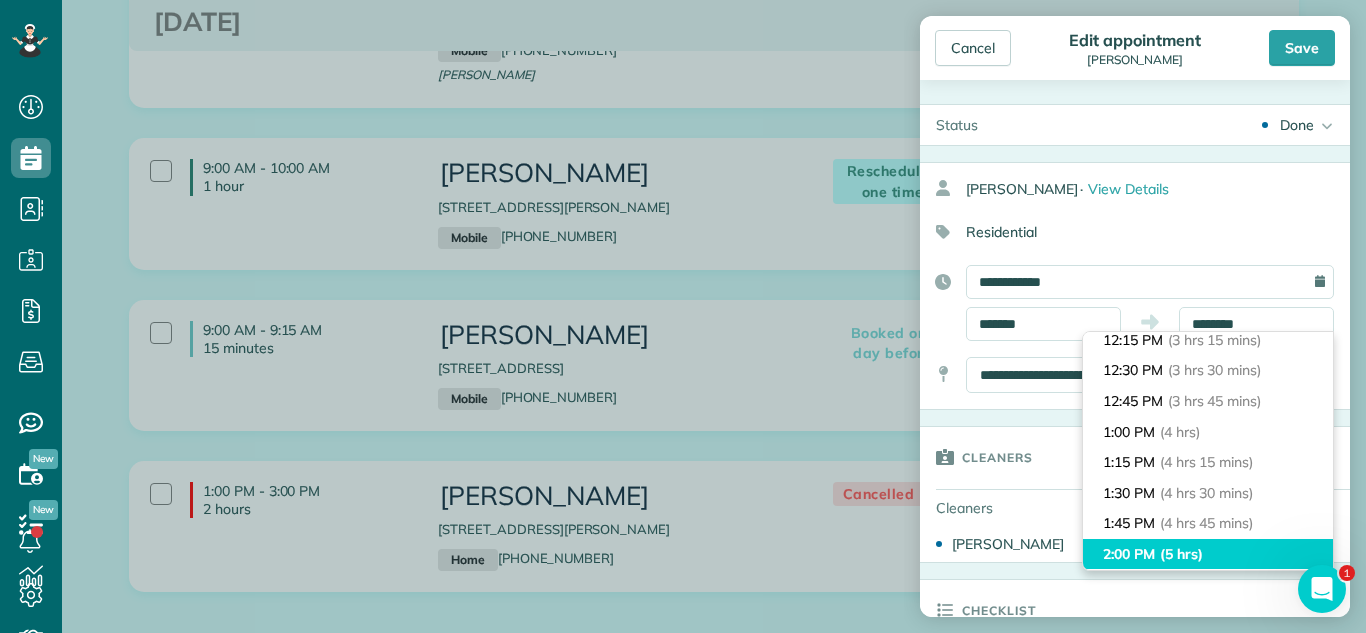 type on "*******" 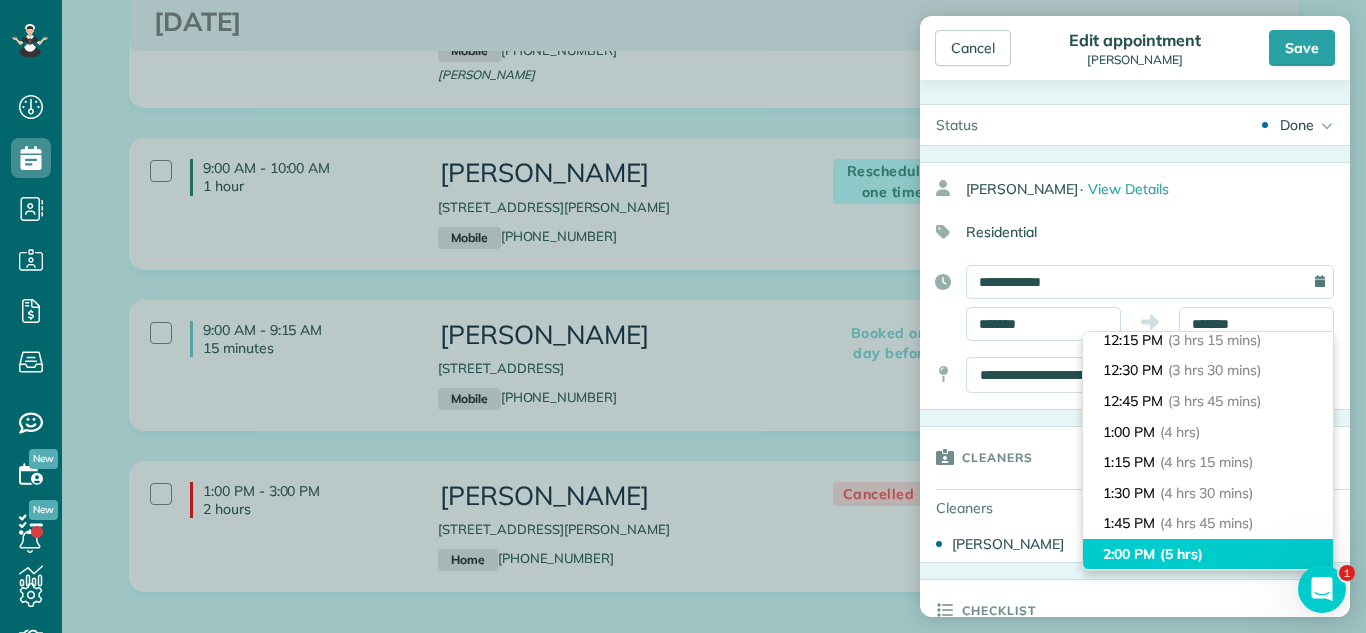 click on "(5 hrs)" at bounding box center [1181, 554] 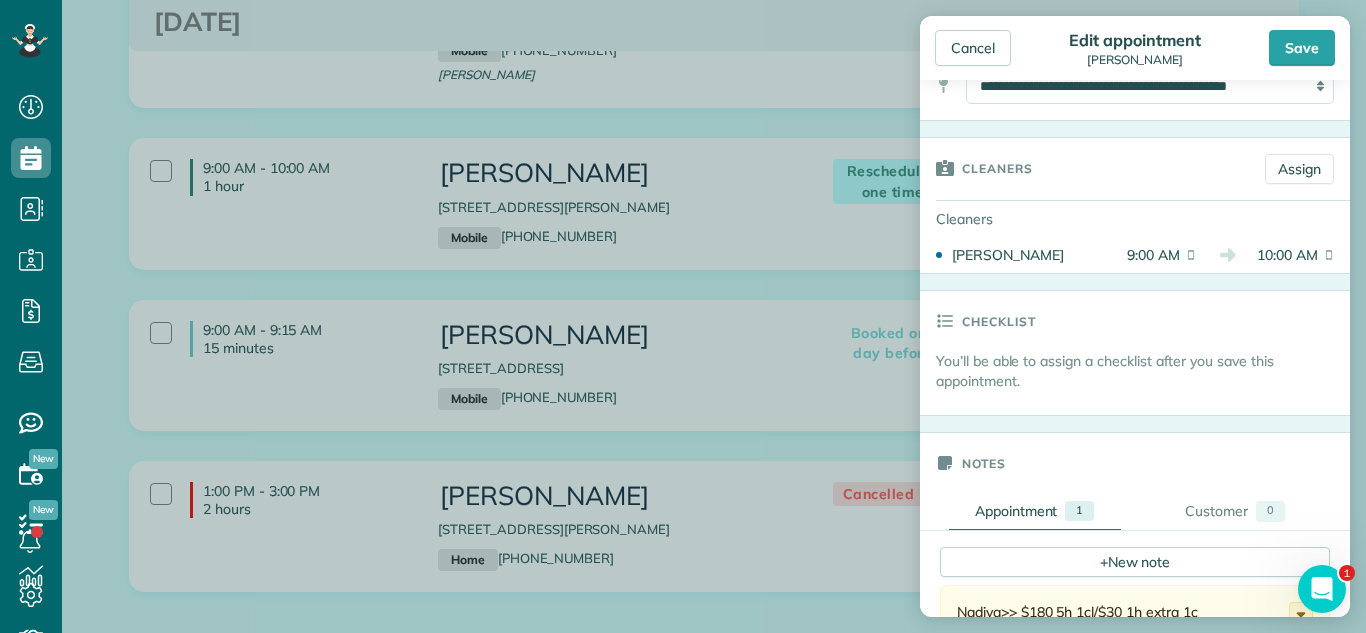 scroll, scrollTop: 409, scrollLeft: 0, axis: vertical 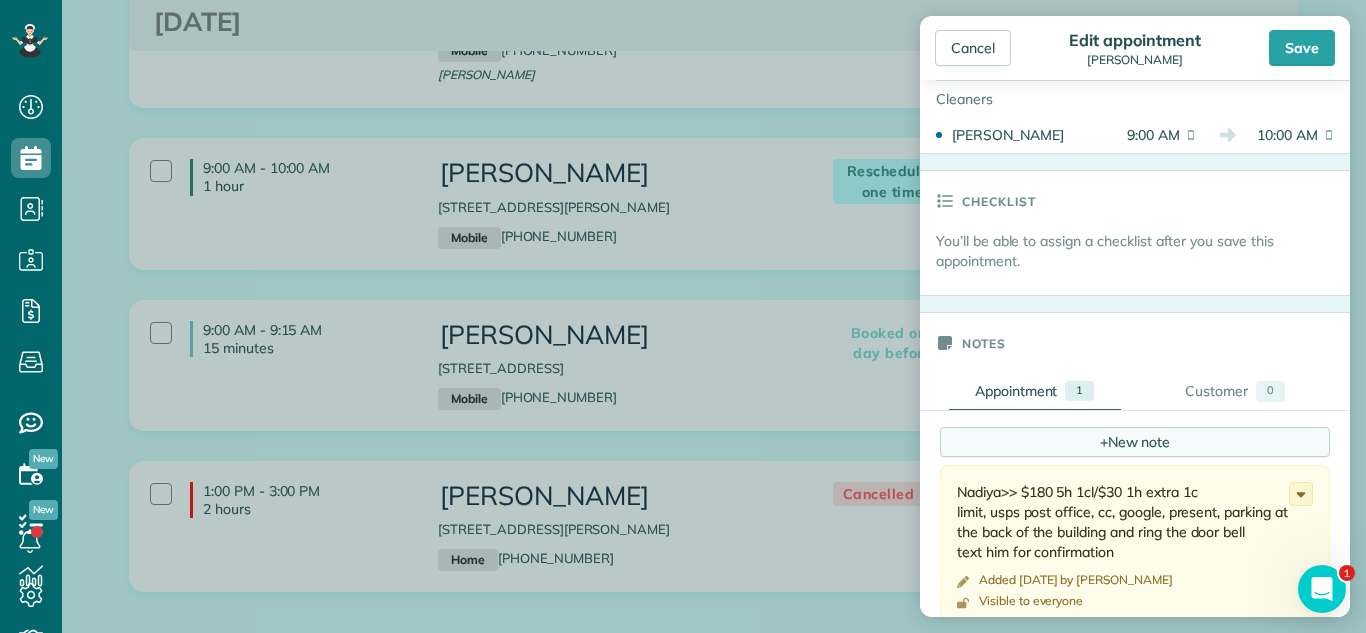click on "+
New note" at bounding box center [1135, 442] 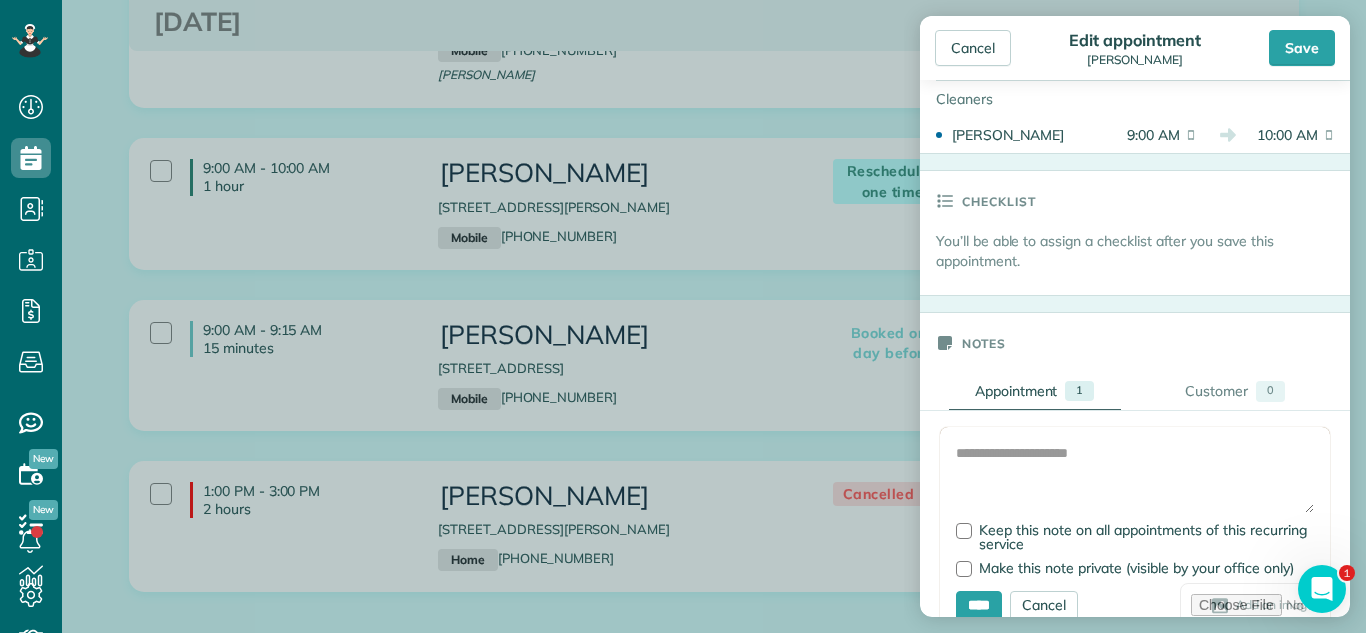 scroll, scrollTop: 440, scrollLeft: 0, axis: vertical 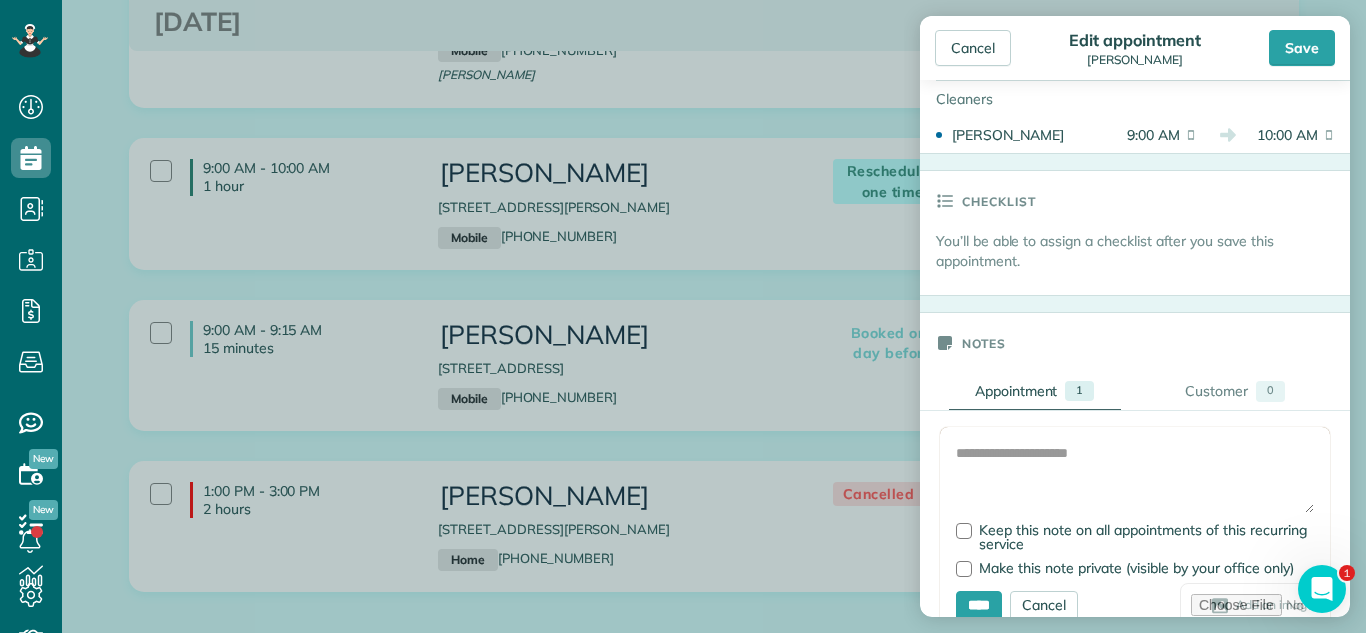 click at bounding box center [1135, 478] 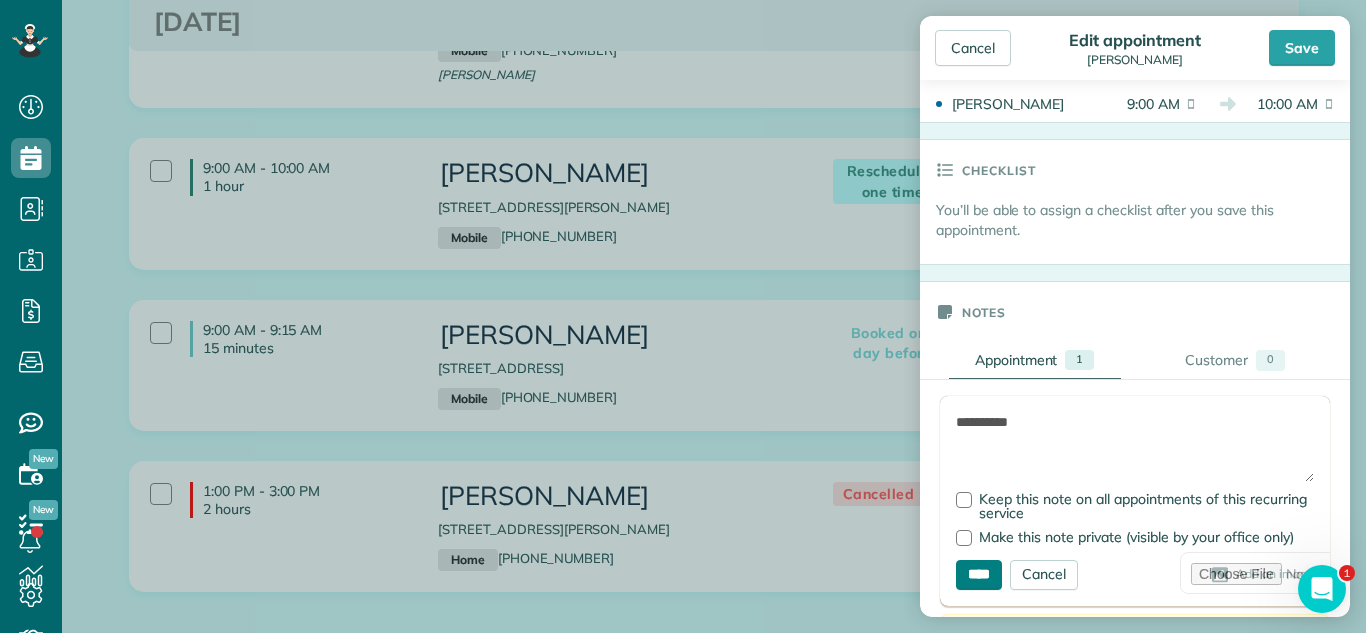 type on "**********" 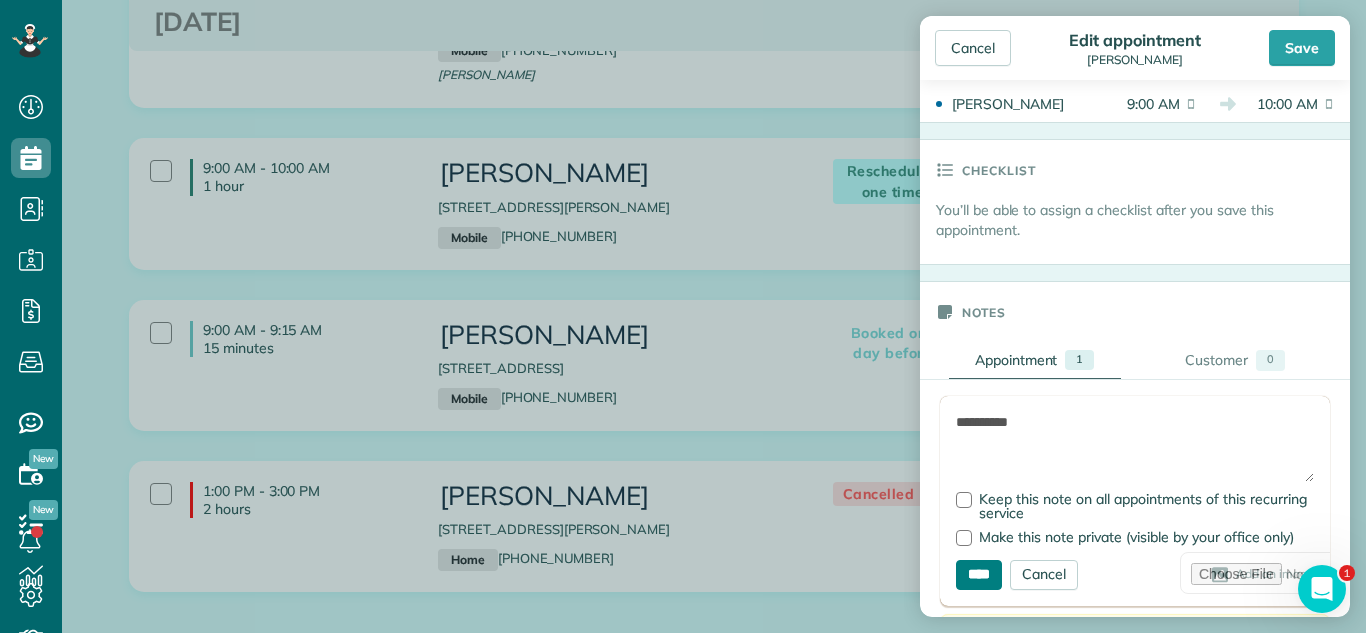 click on "****" at bounding box center (979, 575) 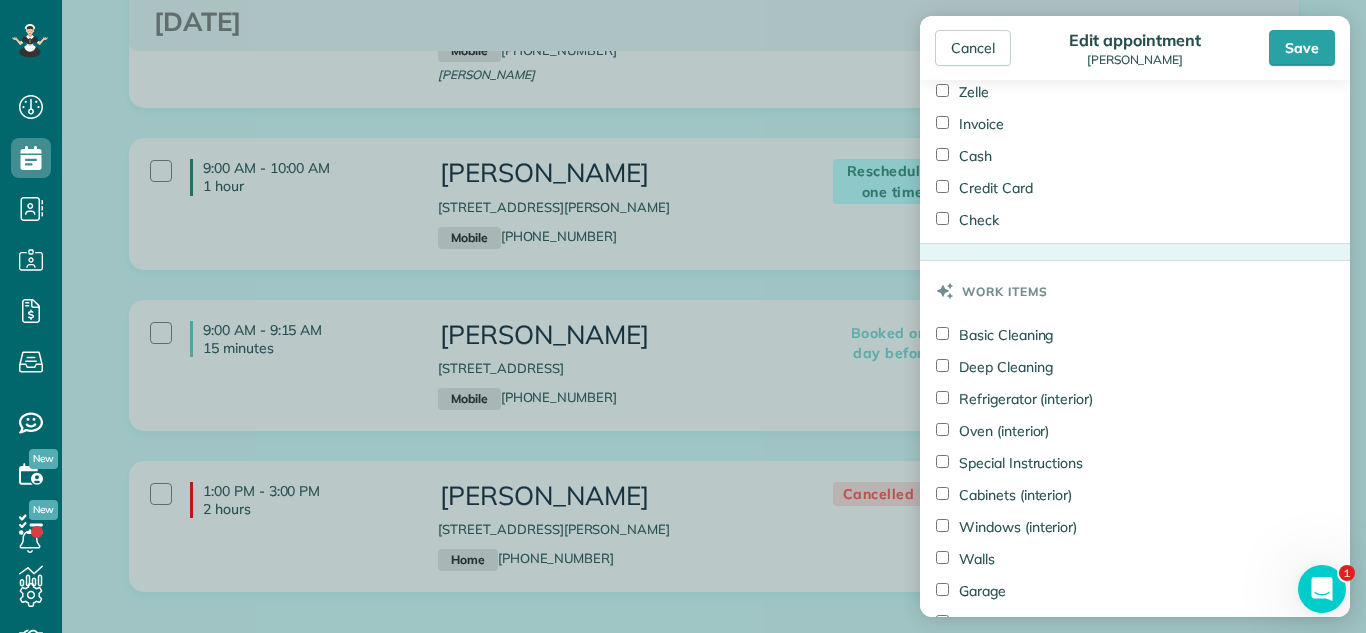 scroll, scrollTop: 1654, scrollLeft: 0, axis: vertical 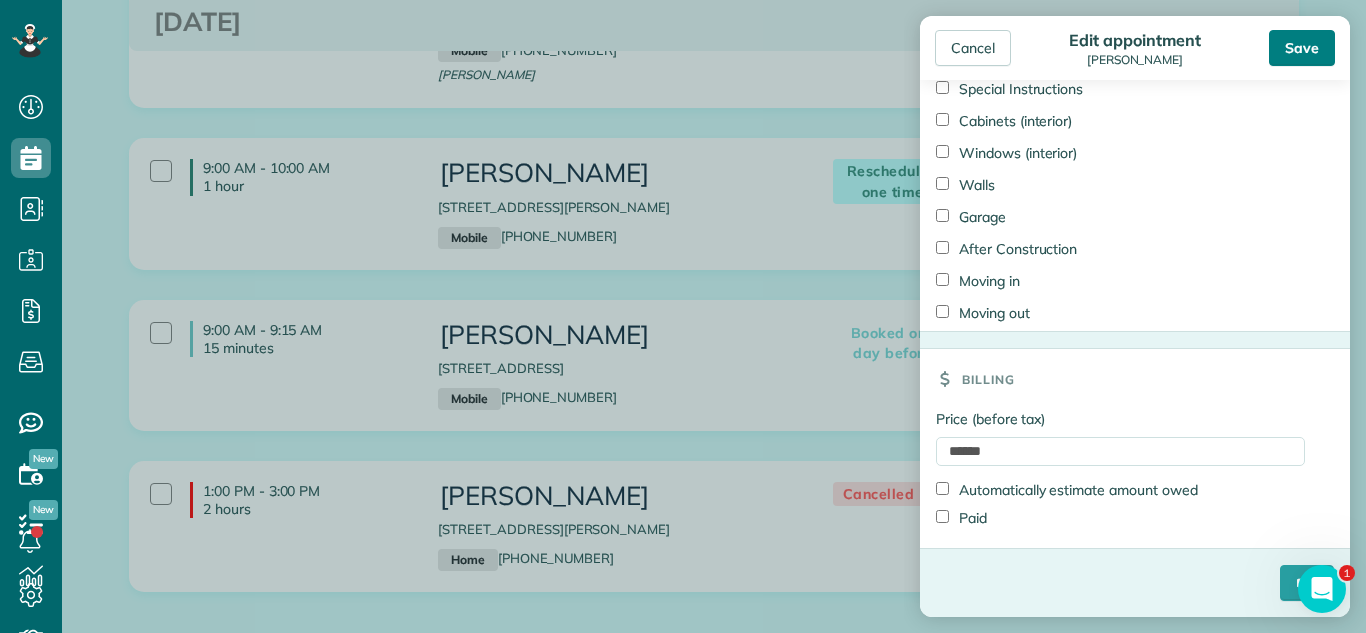 click on "Save" at bounding box center (1302, 48) 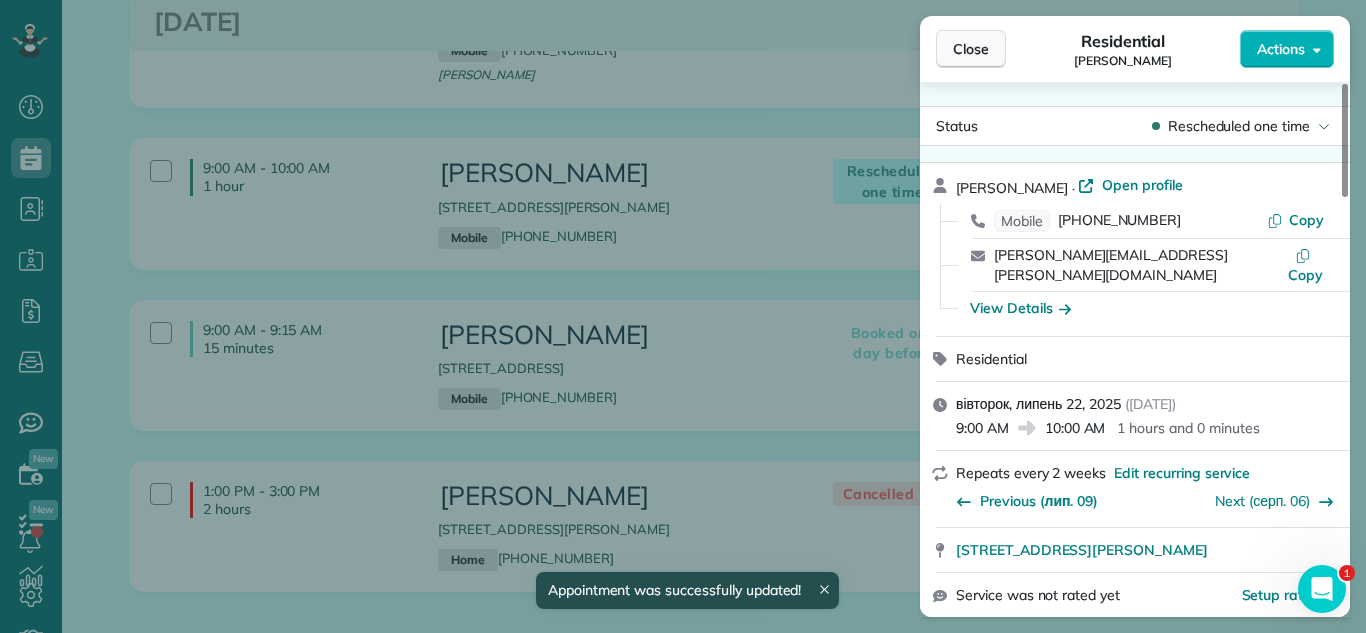 click on "Close" at bounding box center [971, 49] 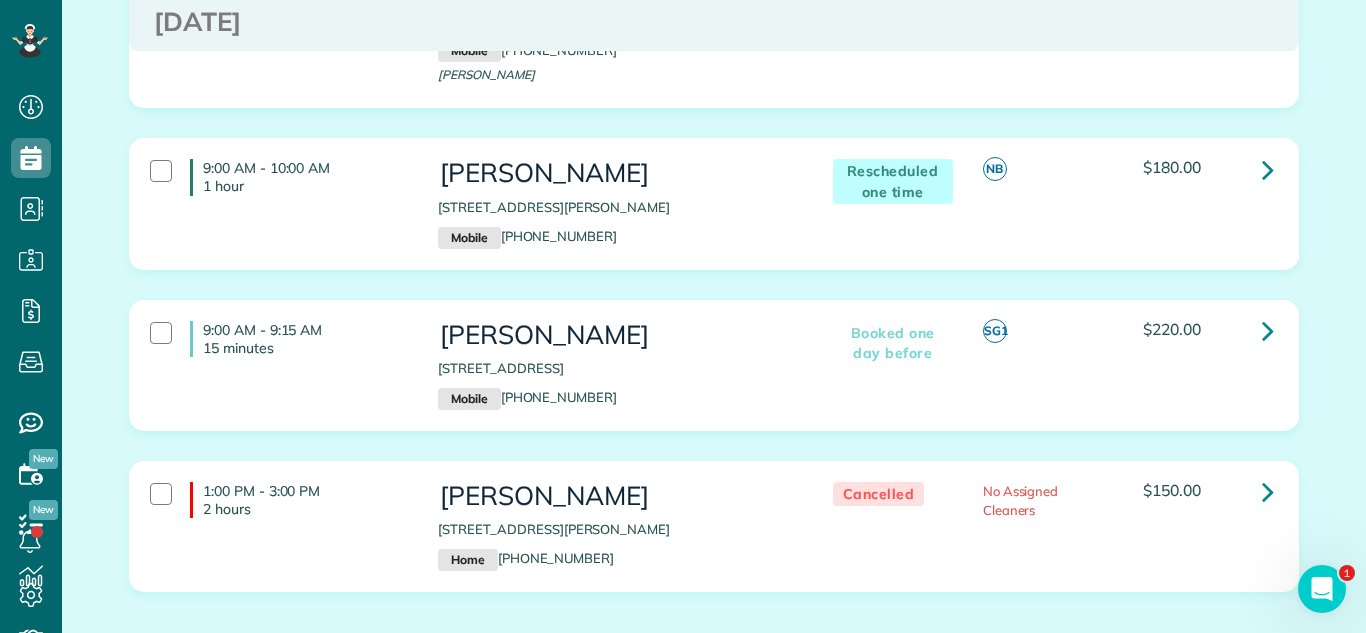drag, startPoint x: 432, startPoint y: 371, endPoint x: 746, endPoint y: 371, distance: 314 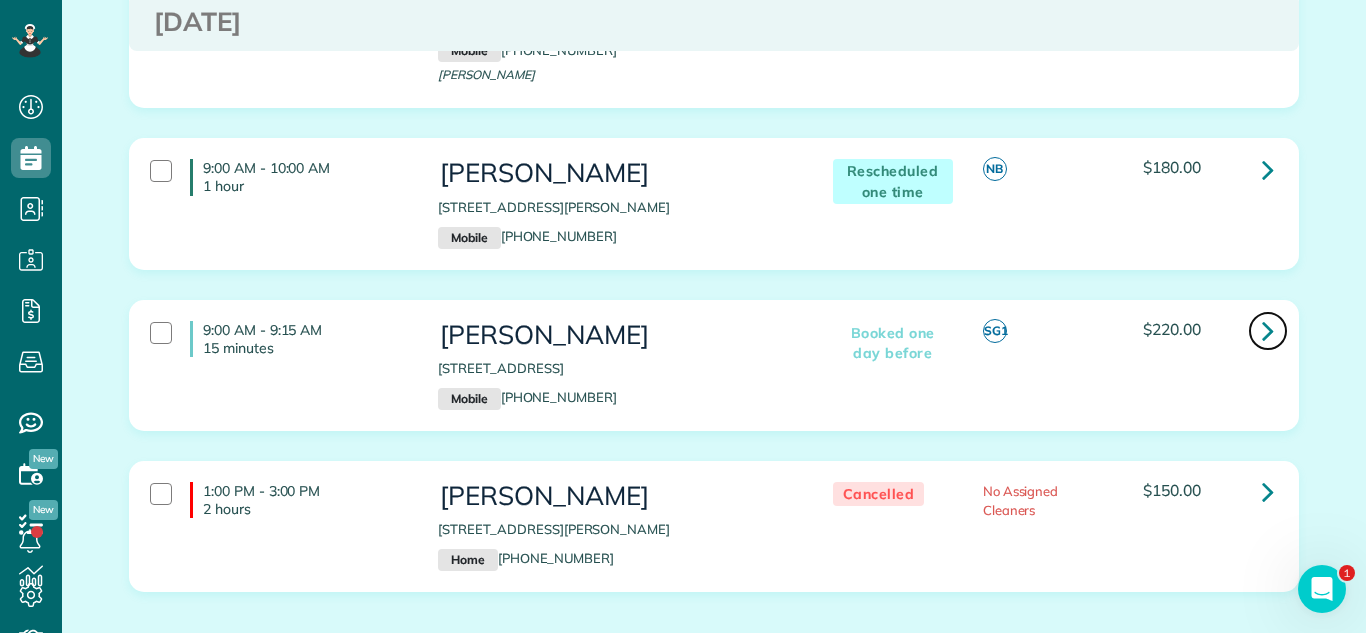 click at bounding box center (1268, 330) 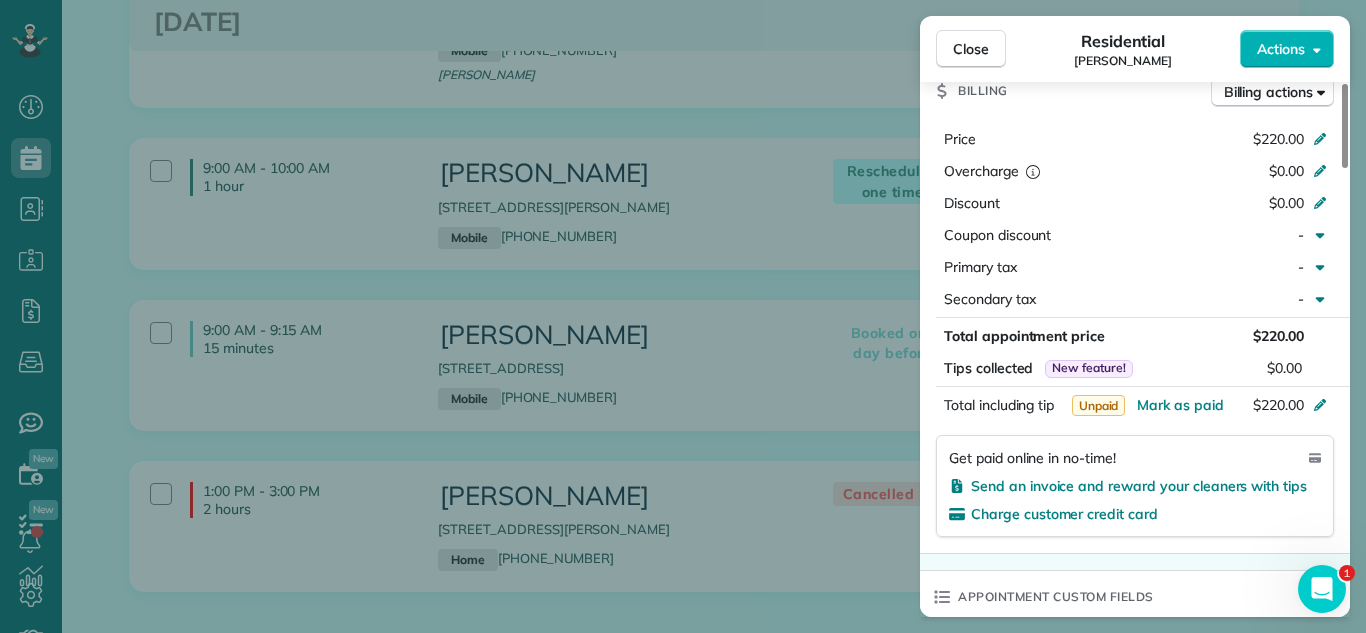 scroll, scrollTop: 908, scrollLeft: 0, axis: vertical 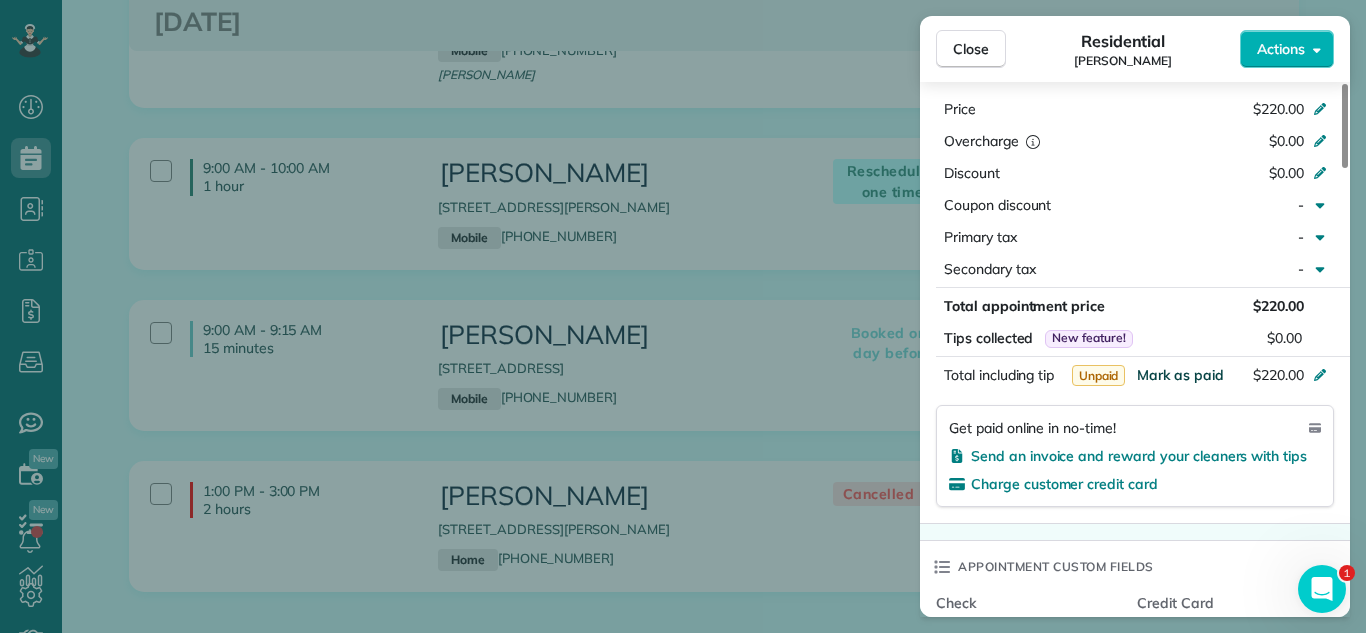 click on "Mark as paid" at bounding box center (1180, 375) 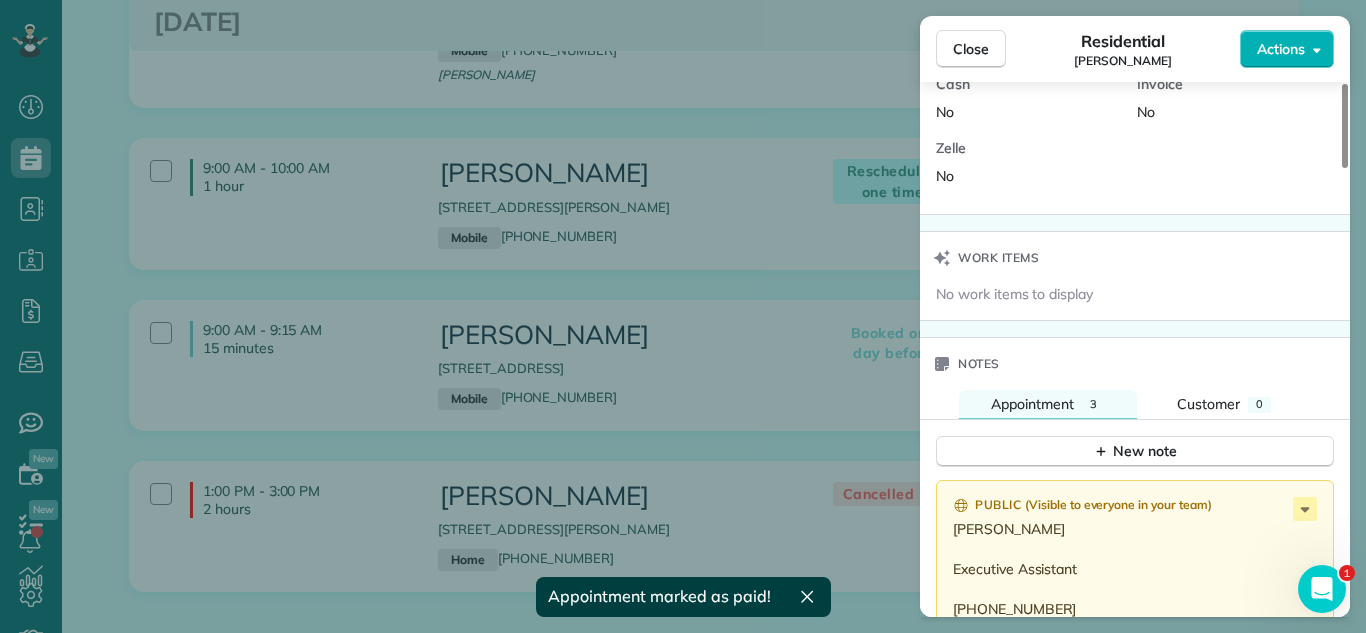 scroll, scrollTop: 1532, scrollLeft: 0, axis: vertical 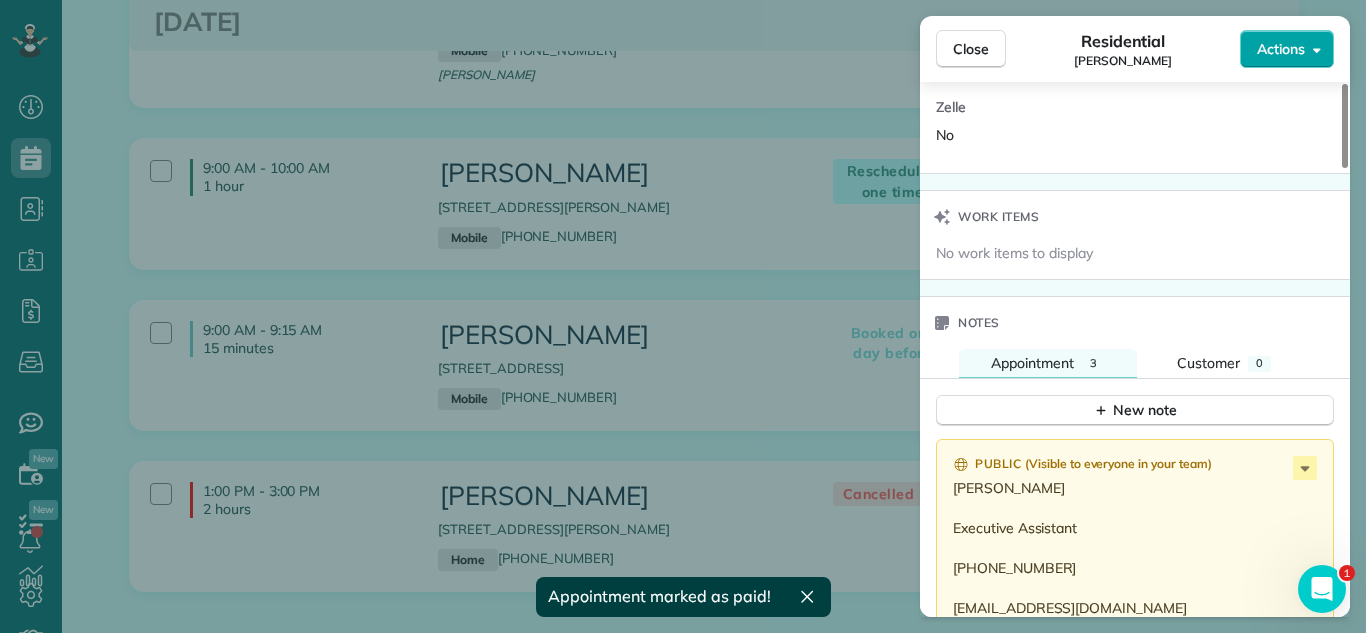 click on "Actions" at bounding box center (1287, 49) 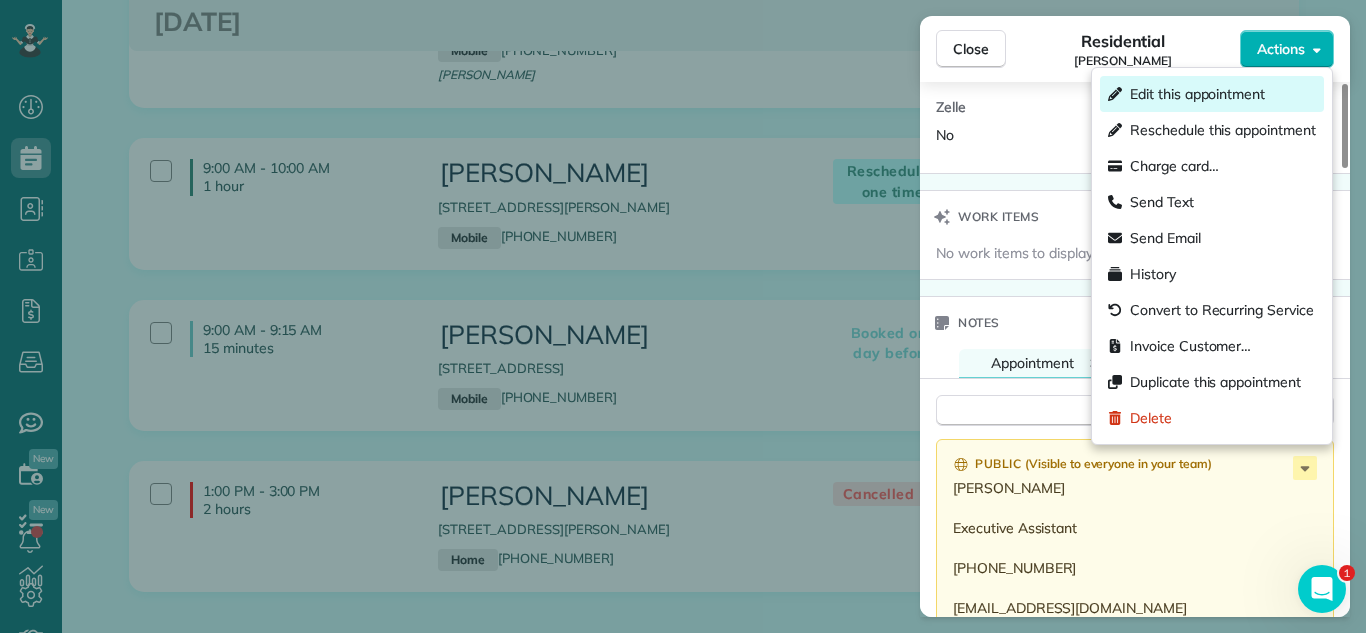 click on "Edit this appointment" at bounding box center (1197, 94) 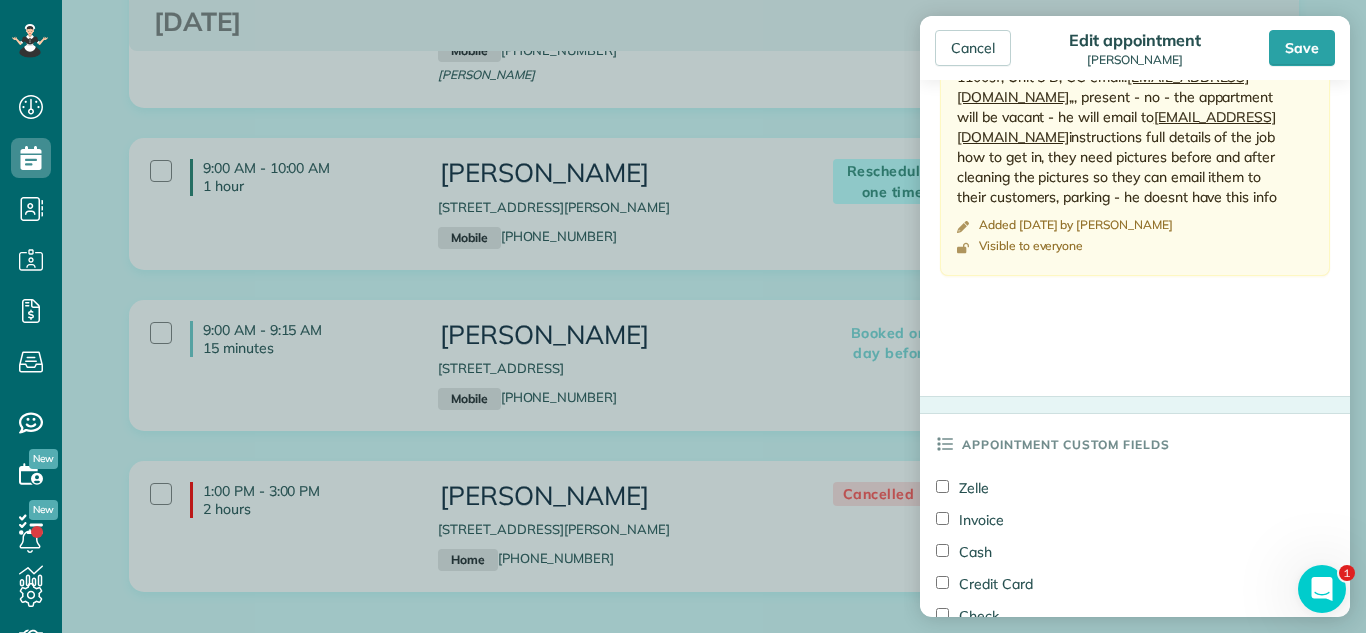 click on "Credit Card" at bounding box center (984, 584) 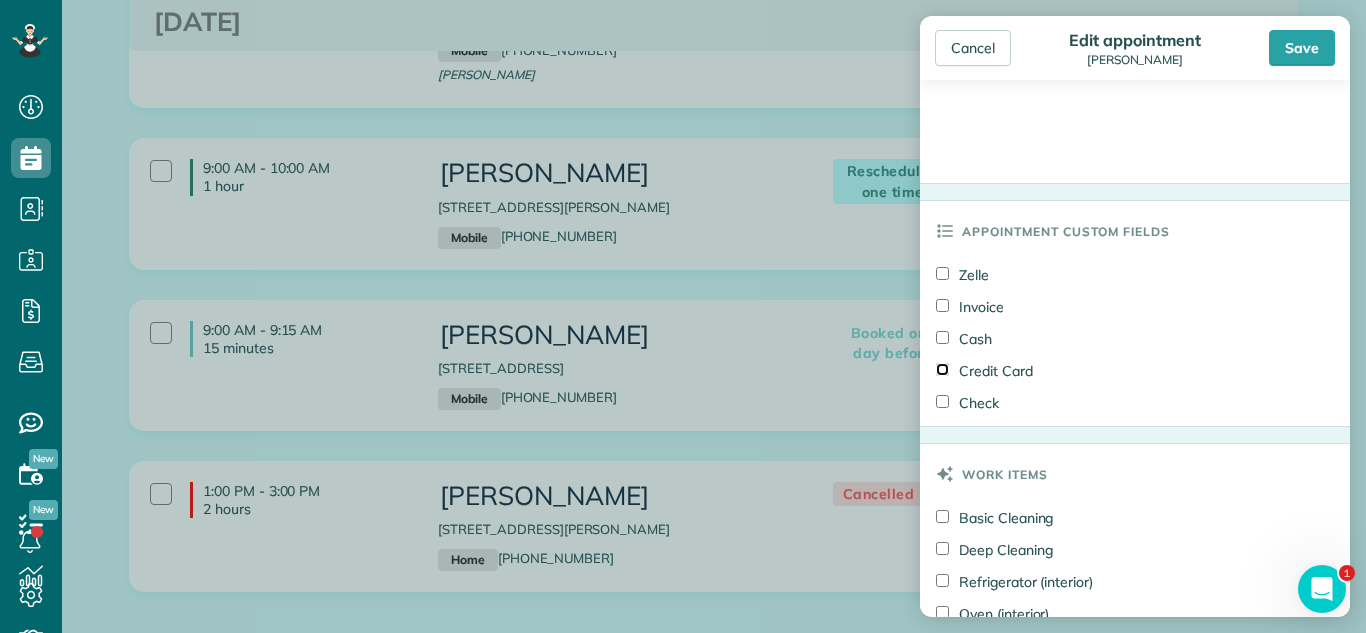 scroll, scrollTop: 1916, scrollLeft: 0, axis: vertical 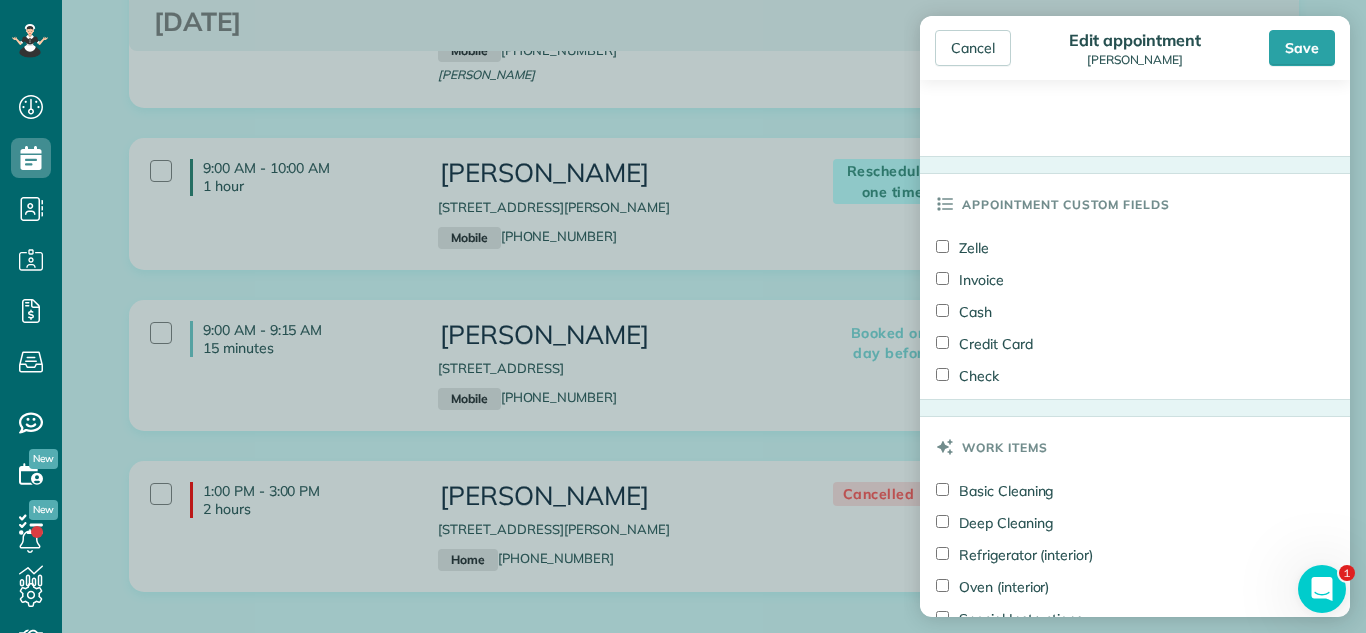 click on "Deep Cleaning" at bounding box center [994, 523] 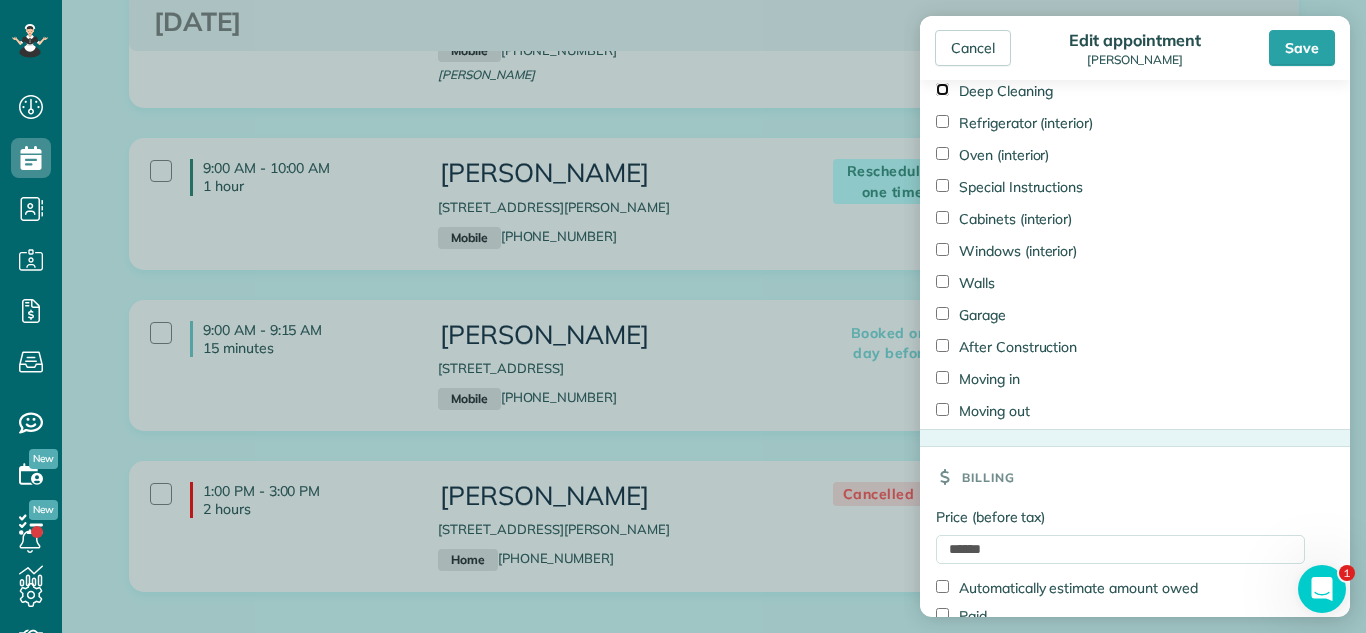scroll, scrollTop: 2449, scrollLeft: 0, axis: vertical 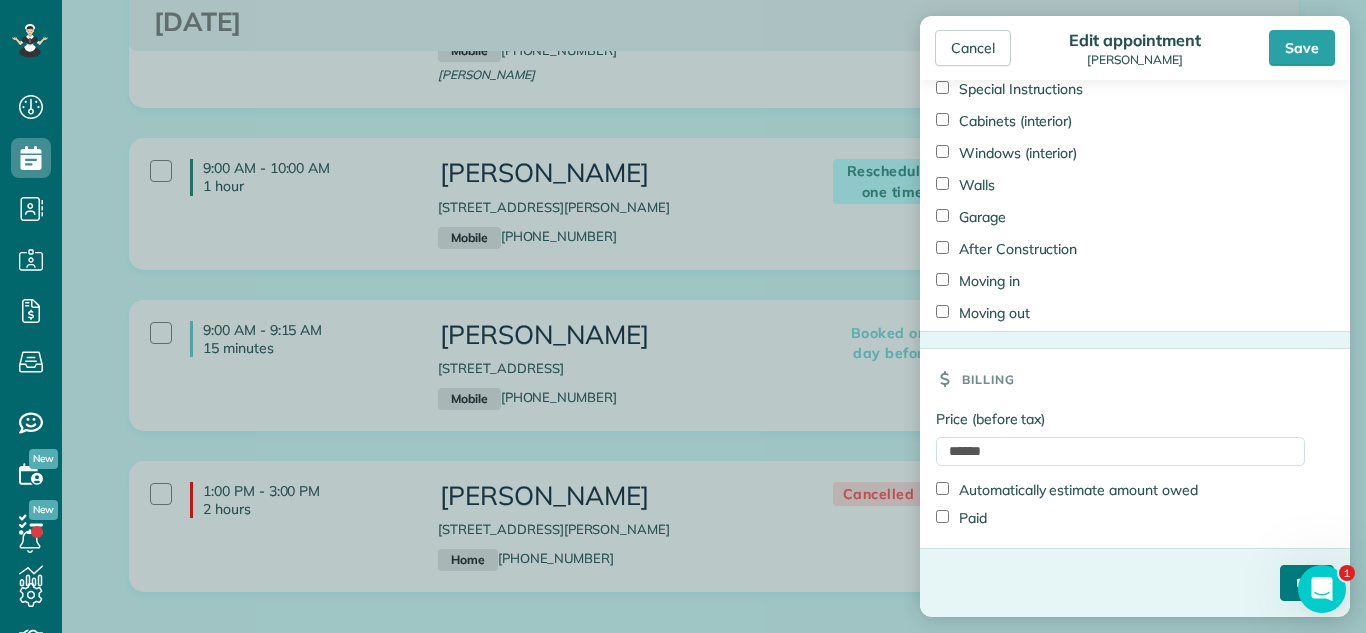 click on "****" at bounding box center [1307, 583] 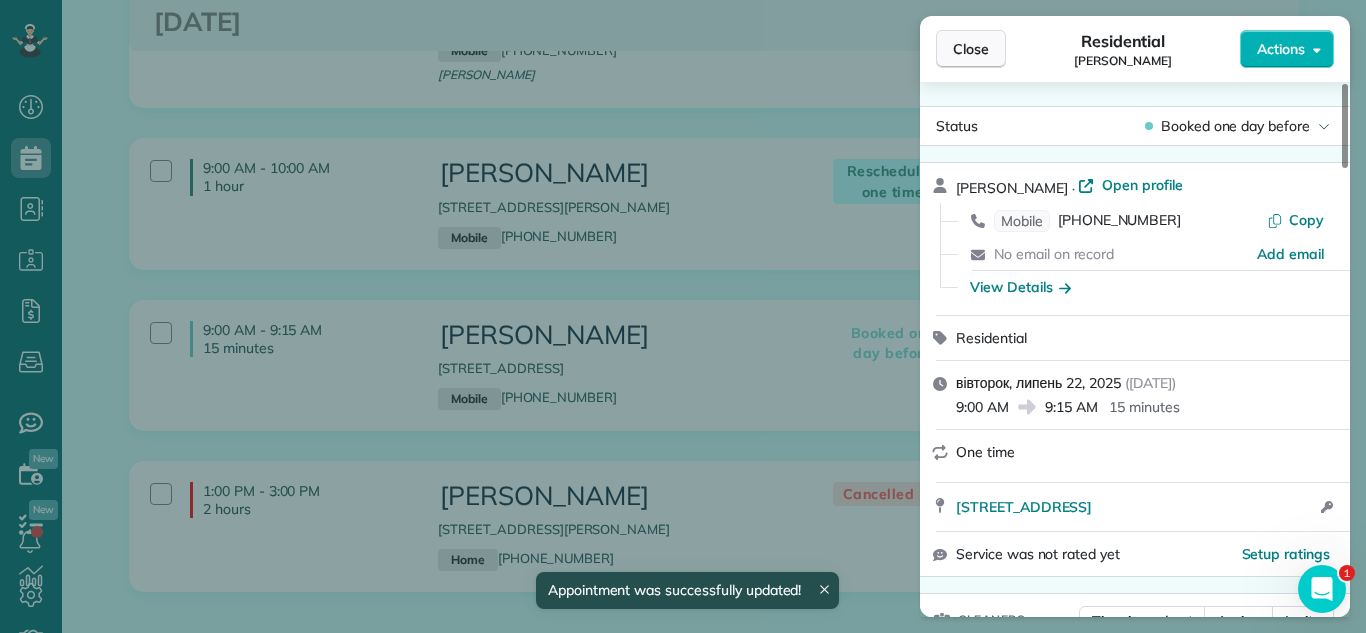 click on "Close" at bounding box center [971, 49] 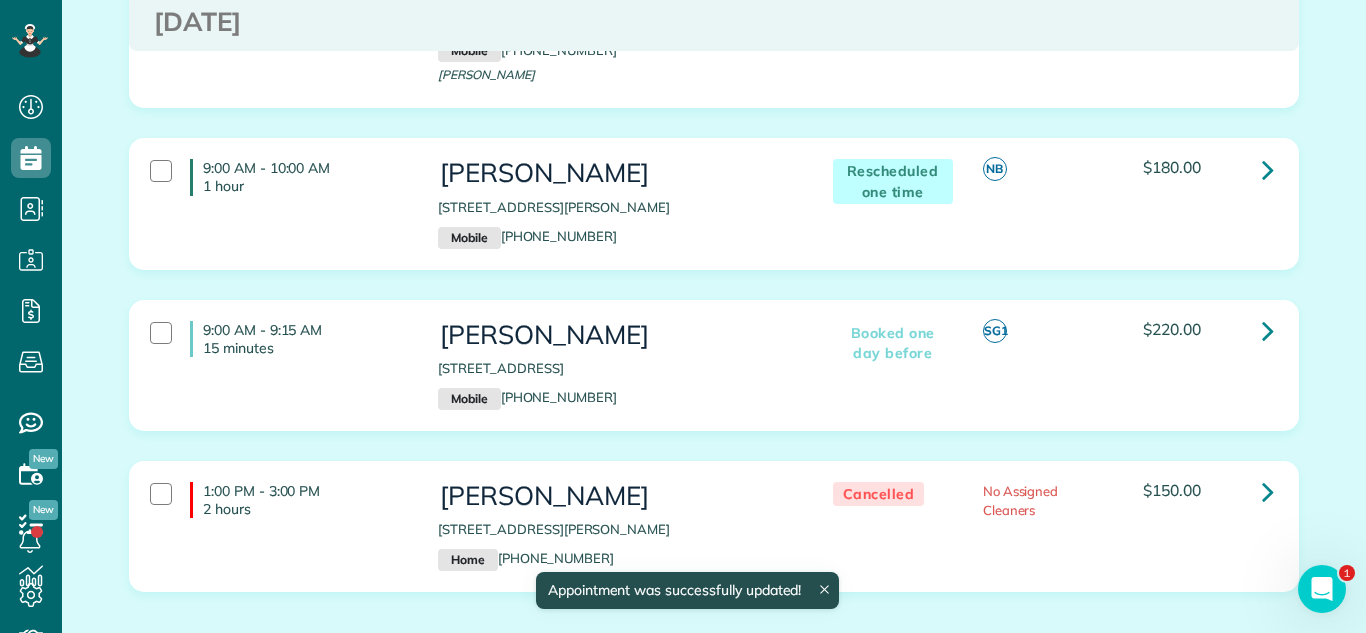 drag, startPoint x: 435, startPoint y: 335, endPoint x: 663, endPoint y: 333, distance: 228.00877 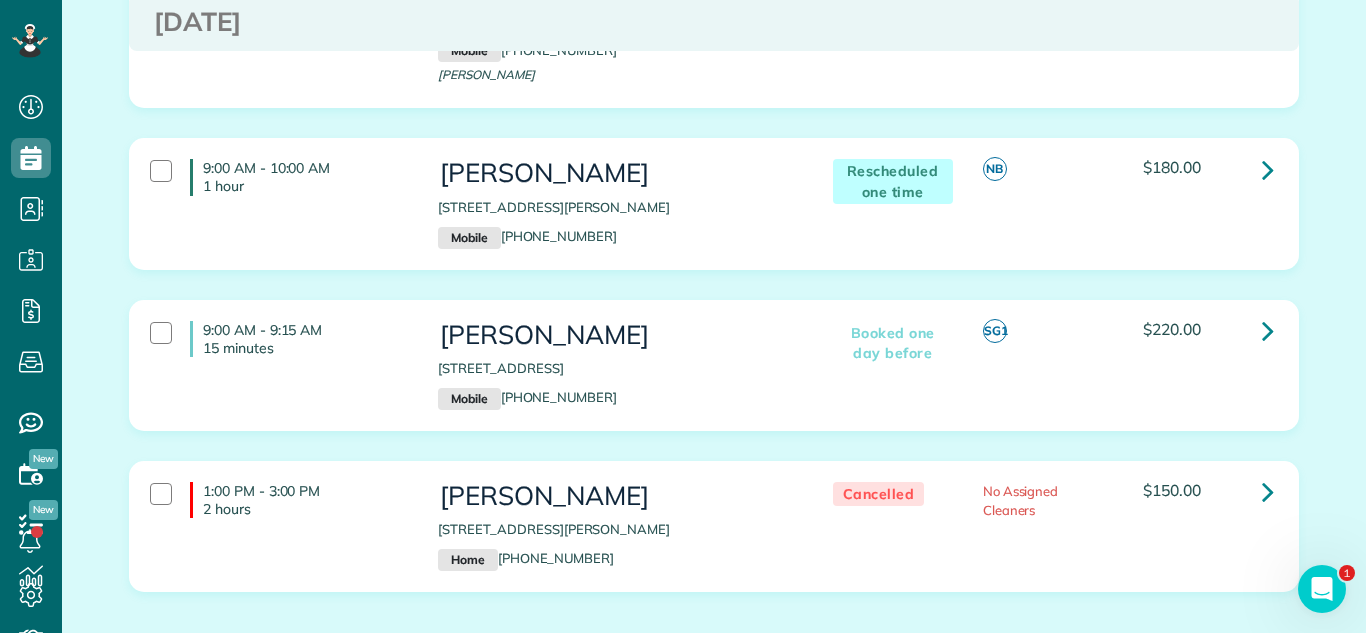 copy on "[PERSON_NAME]" 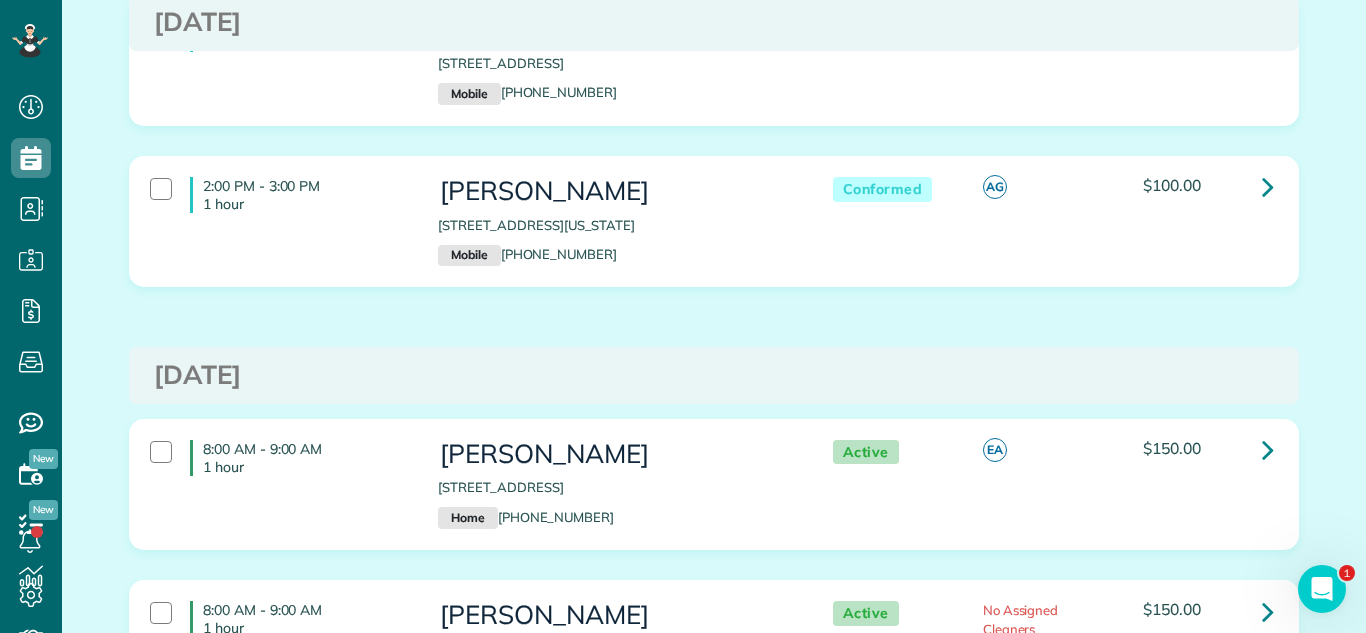 scroll, scrollTop: 2307, scrollLeft: 0, axis: vertical 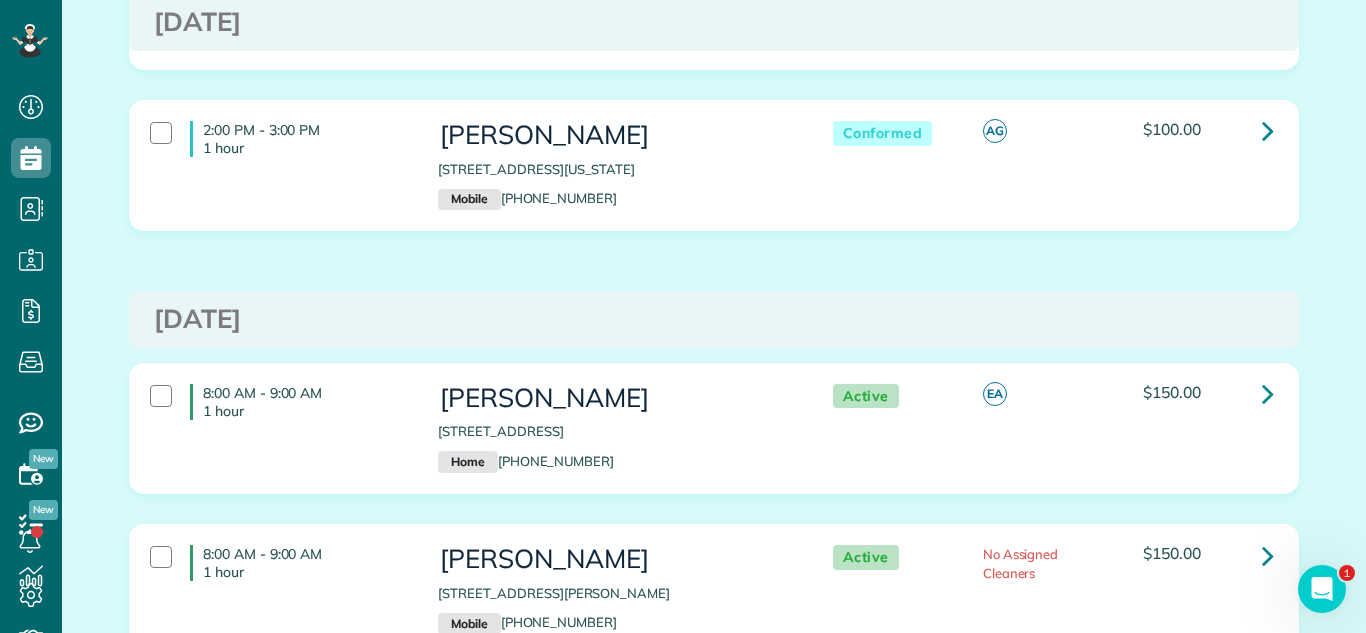 click on "Home
[PHONE_NUMBER]" at bounding box center (615, 946) 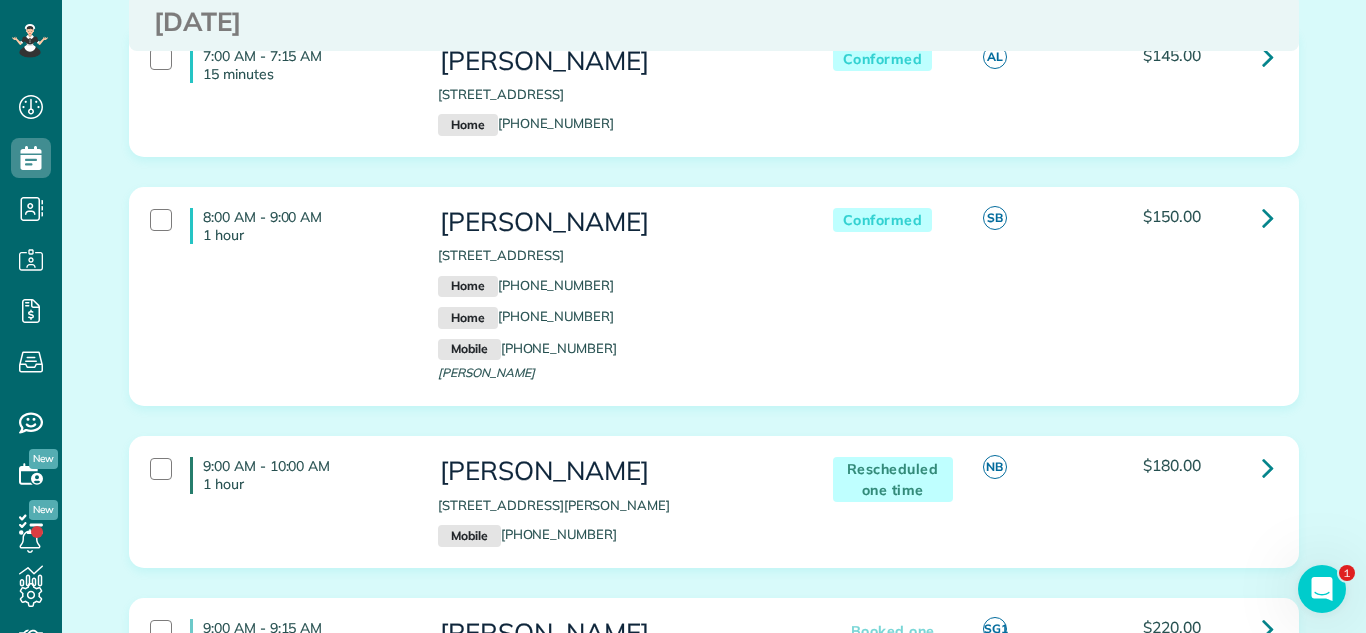 scroll, scrollTop: 0, scrollLeft: 0, axis: both 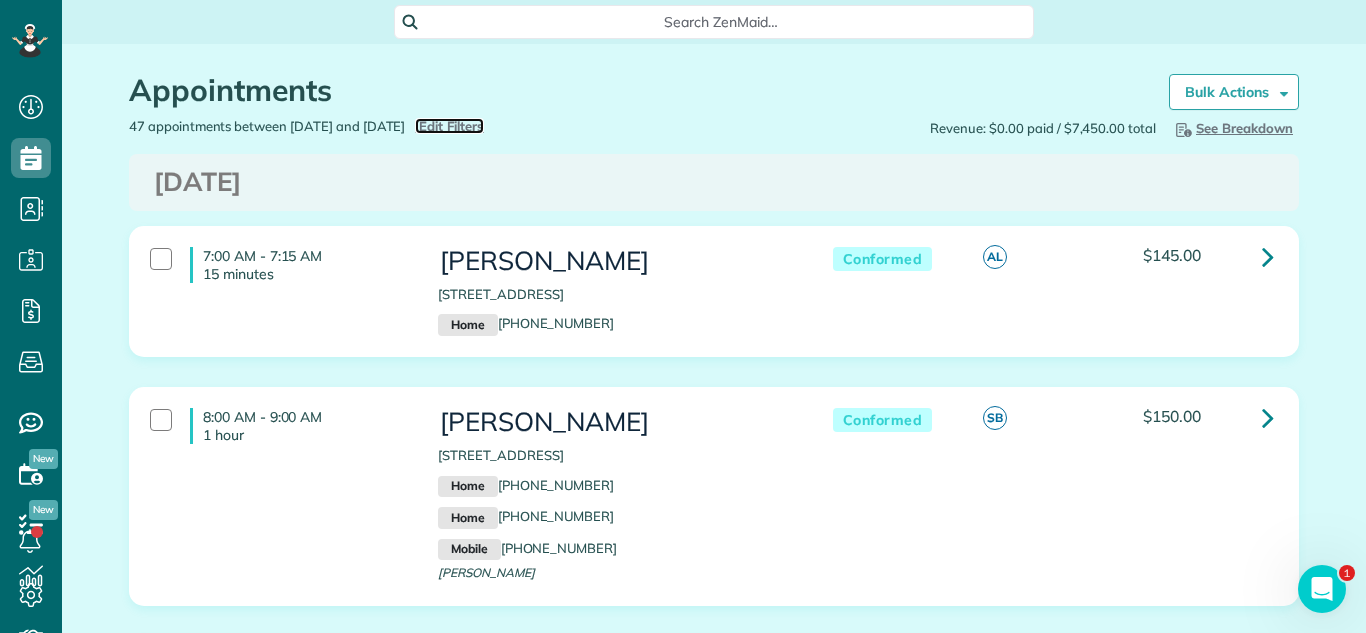 click on "Edit Filters" at bounding box center [451, 126] 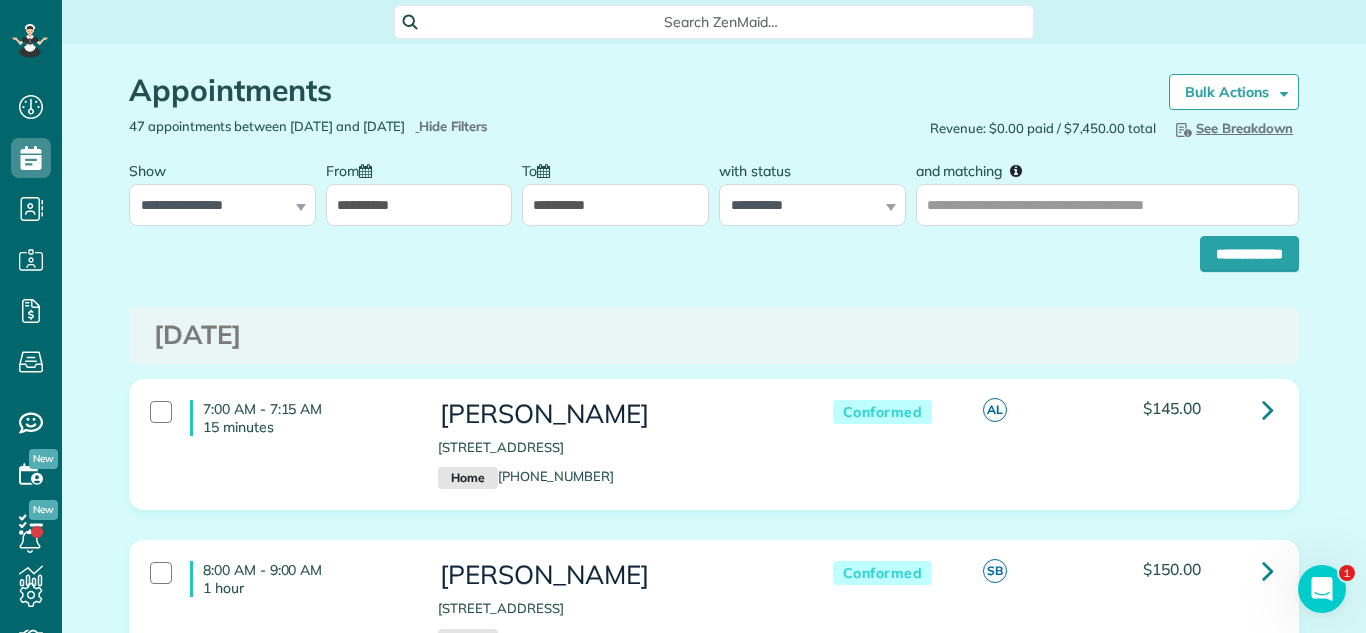 click on "**********" at bounding box center [419, 205] 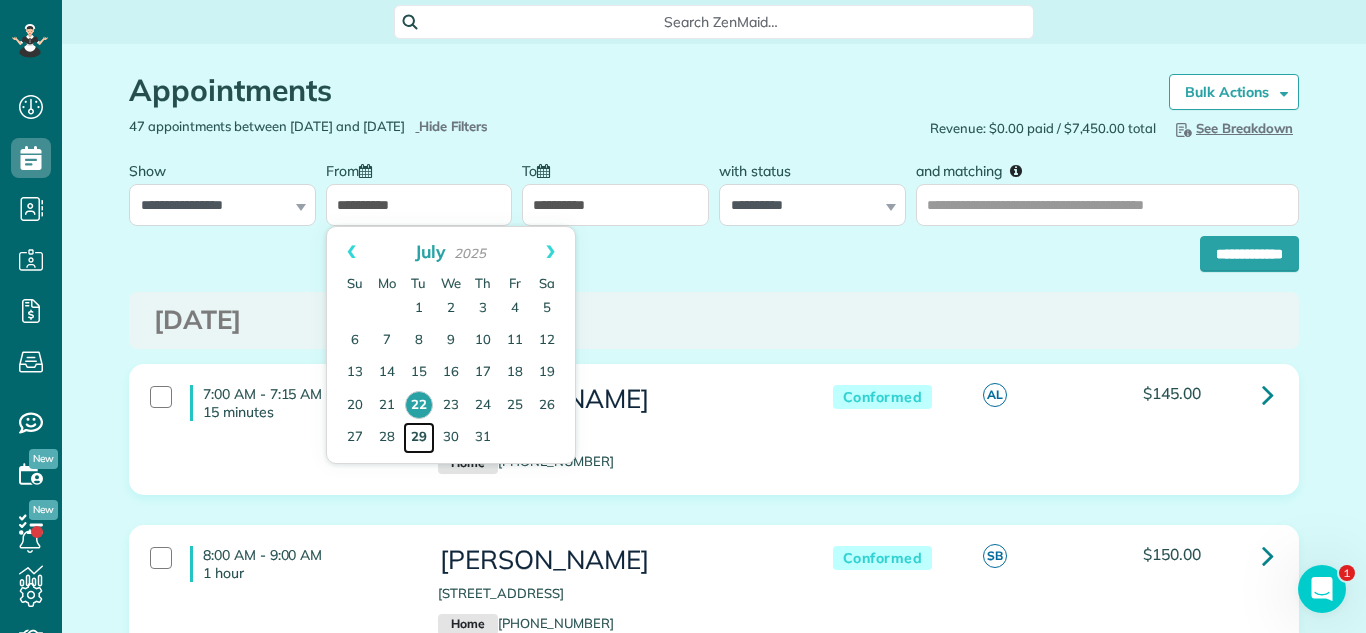 click on "29" at bounding box center (419, 438) 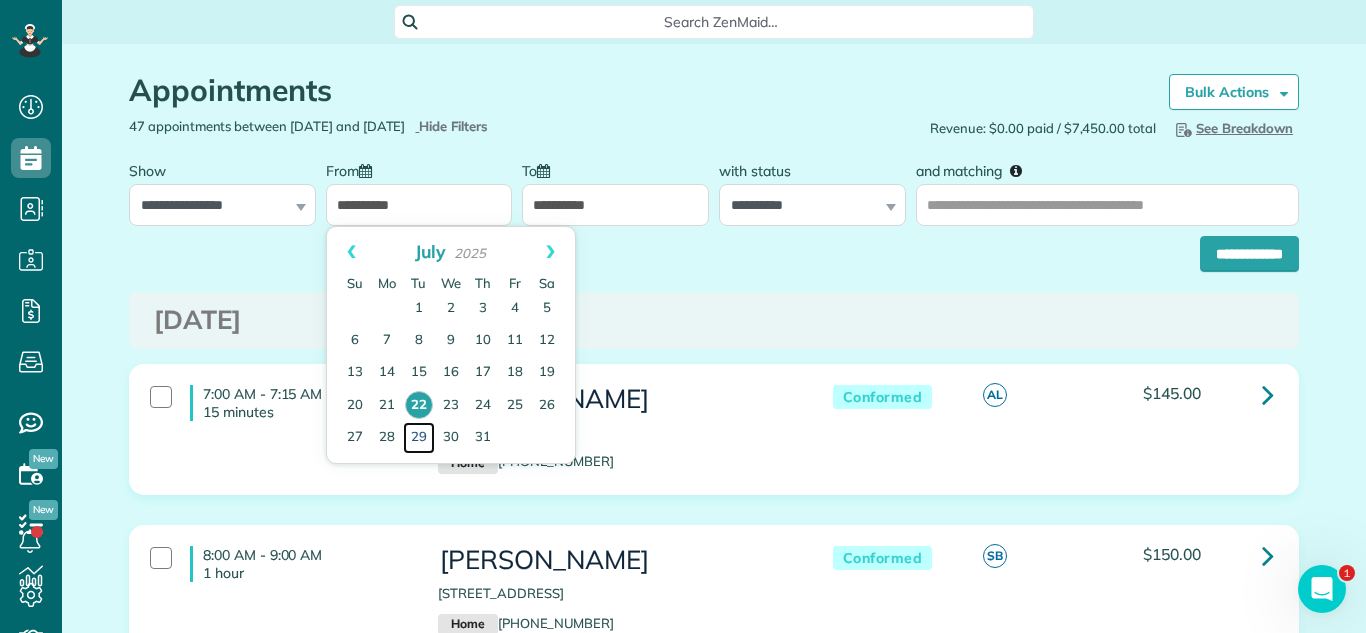 type on "**********" 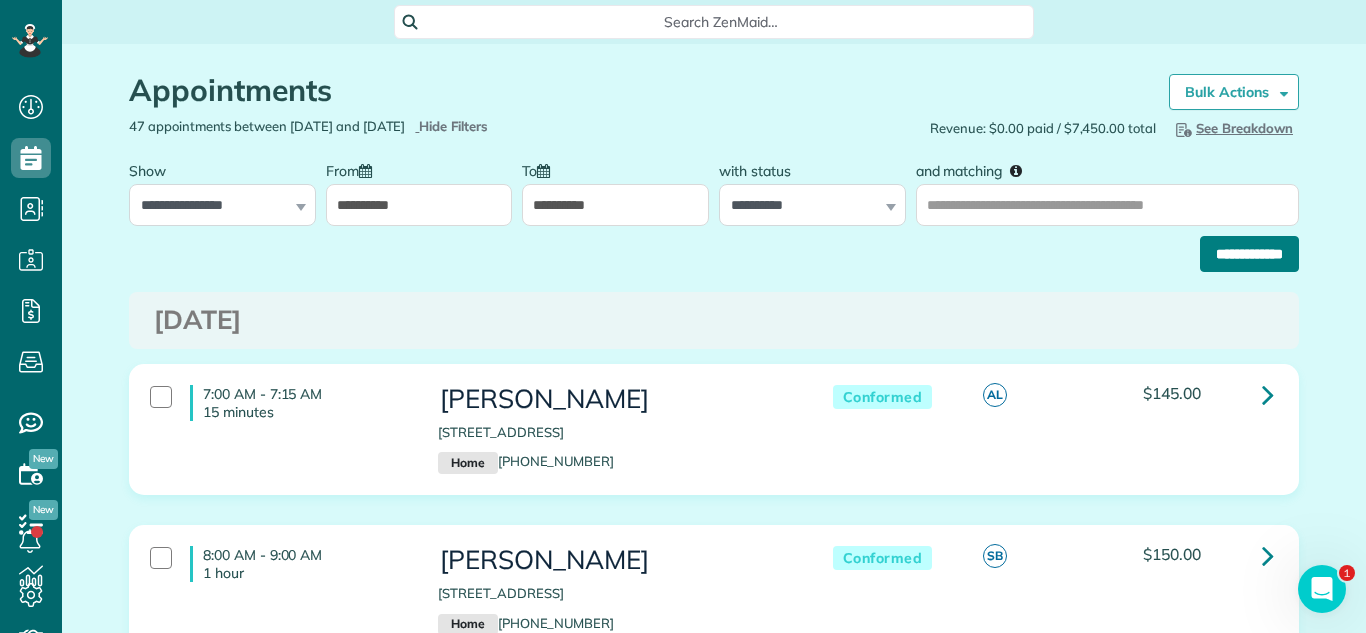 click on "**********" at bounding box center [1249, 254] 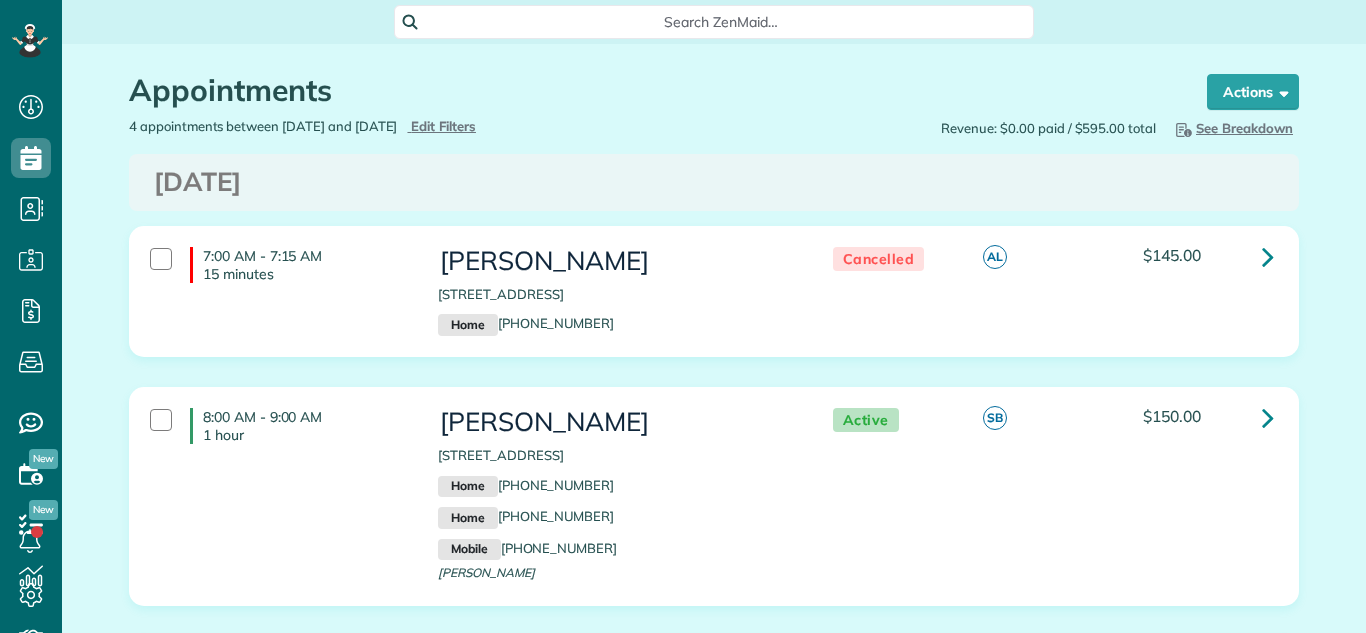 scroll, scrollTop: 0, scrollLeft: 0, axis: both 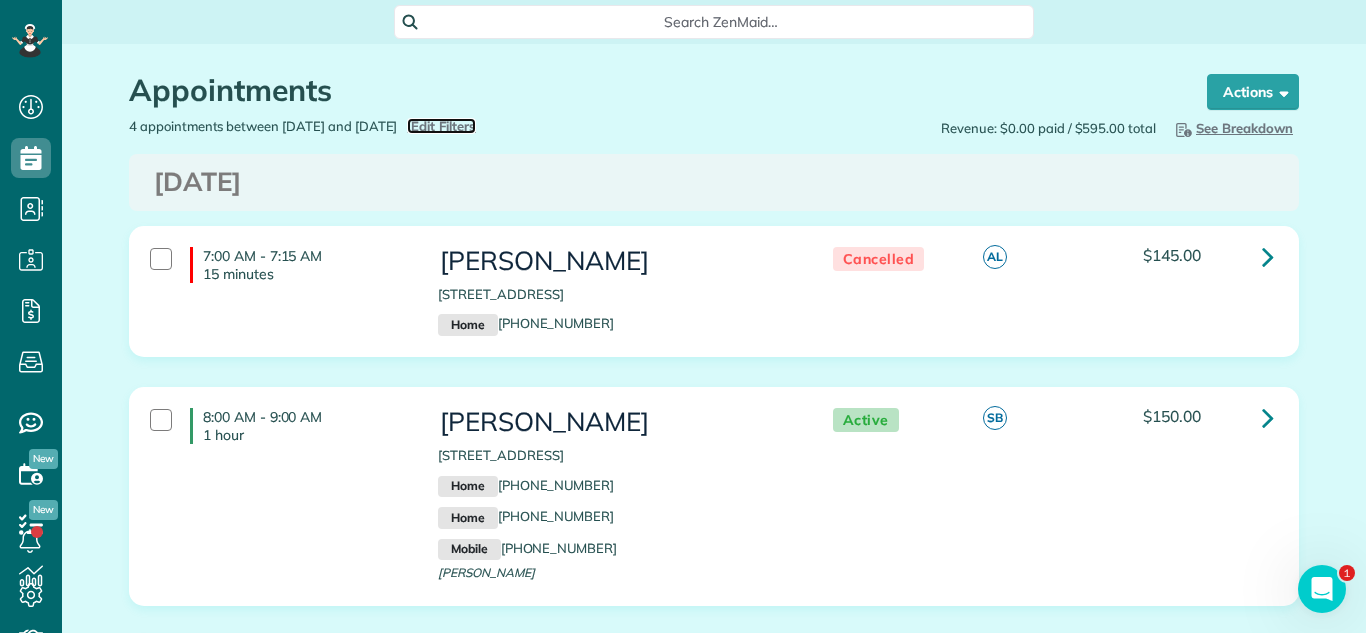 click on "Edit Filters" at bounding box center (443, 126) 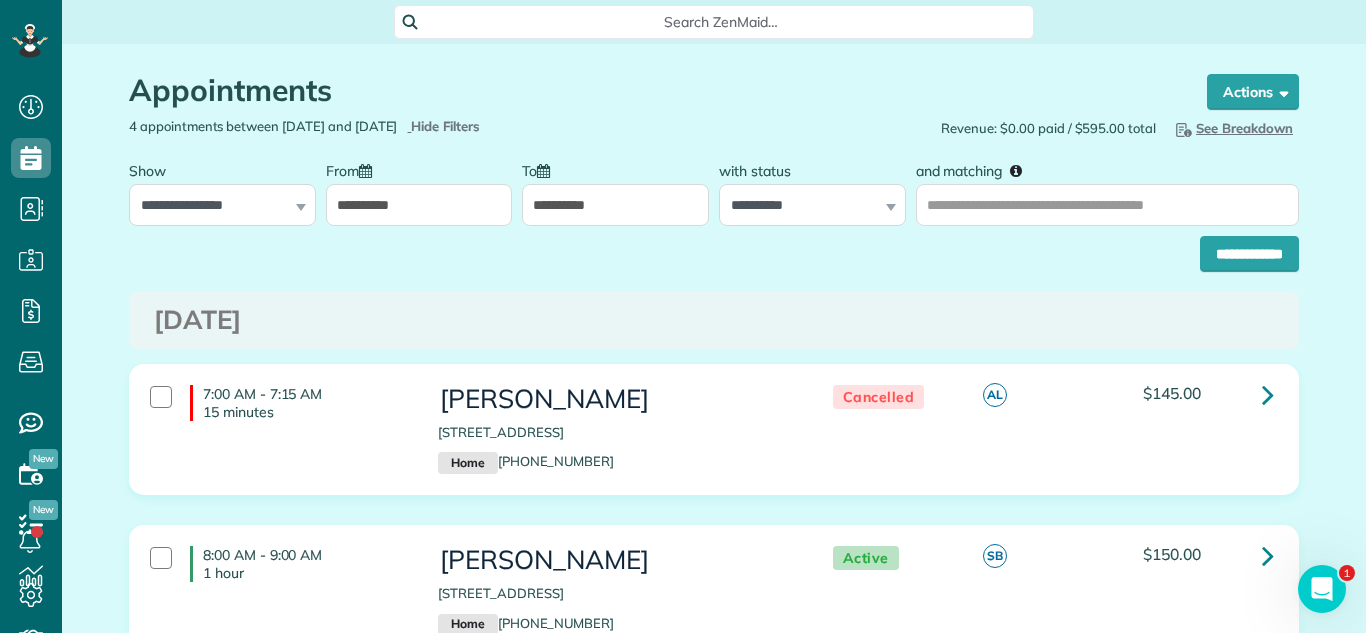 click on "**********" at bounding box center (419, 188) 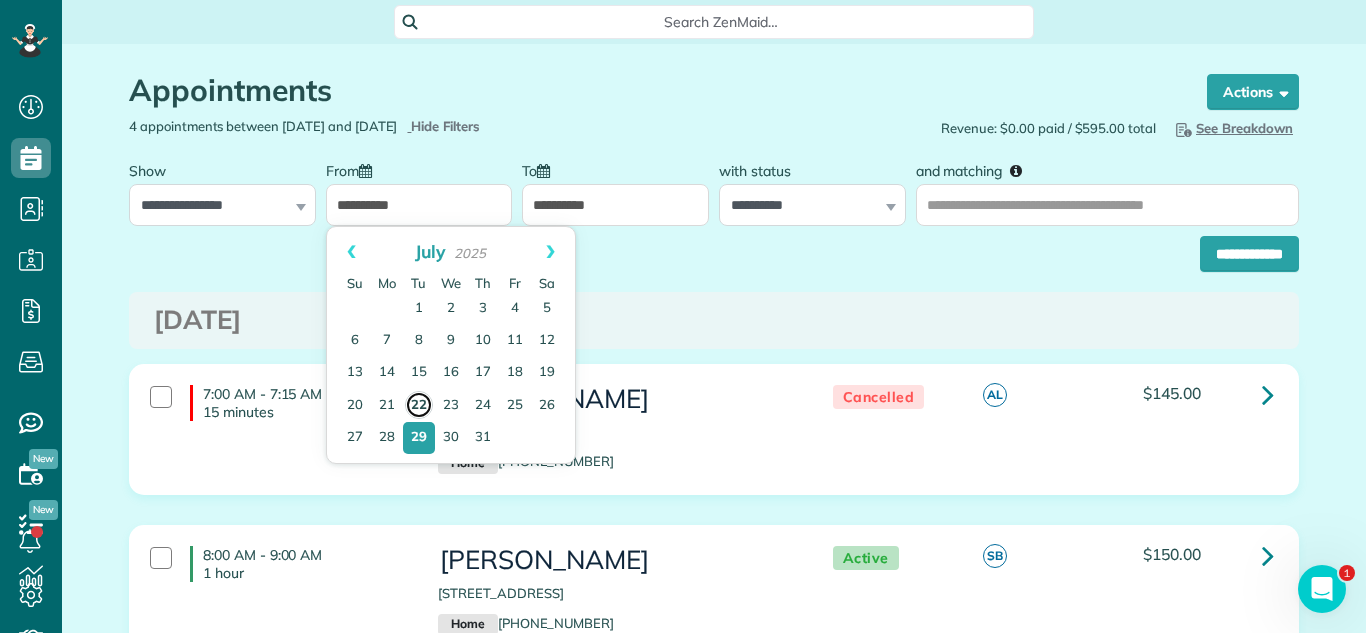 click on "22" at bounding box center [419, 405] 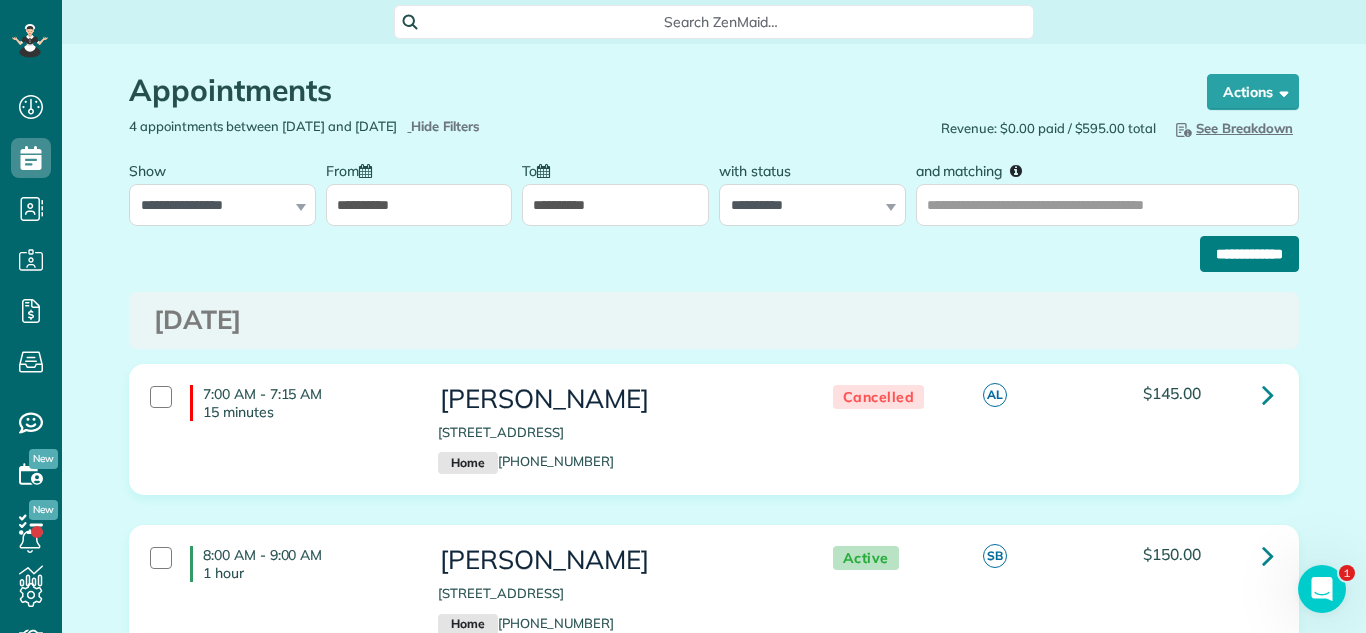 click on "**********" at bounding box center [1249, 254] 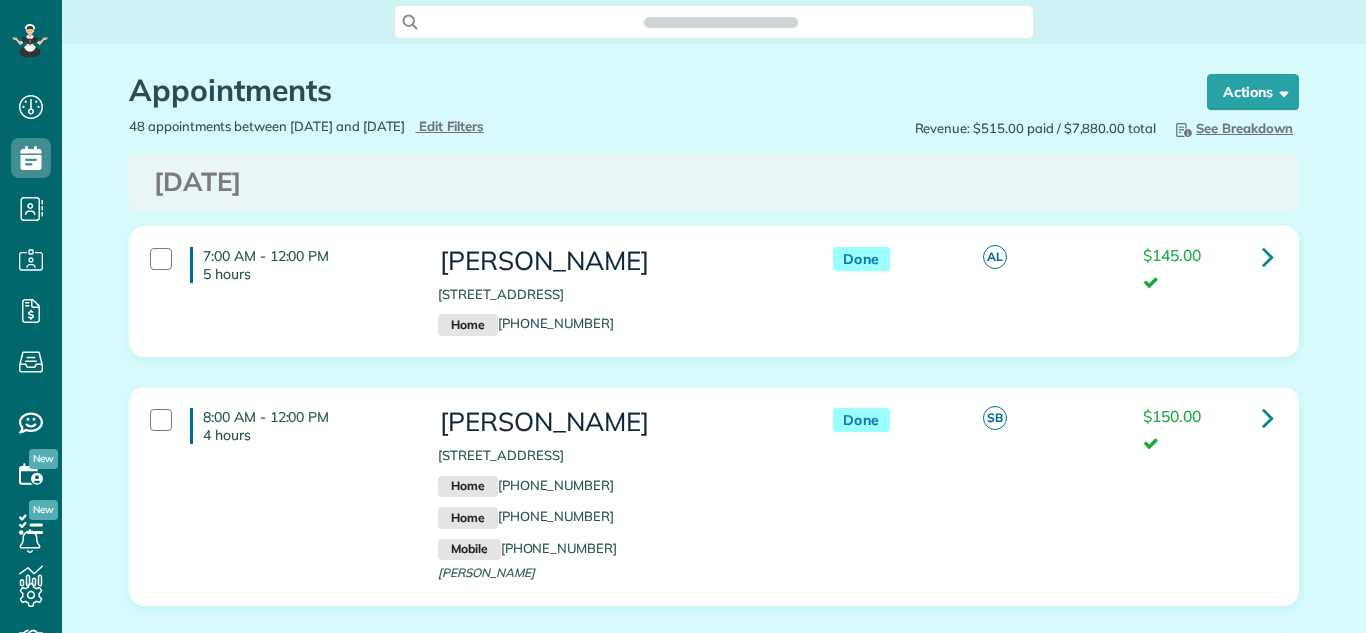 scroll, scrollTop: 0, scrollLeft: 0, axis: both 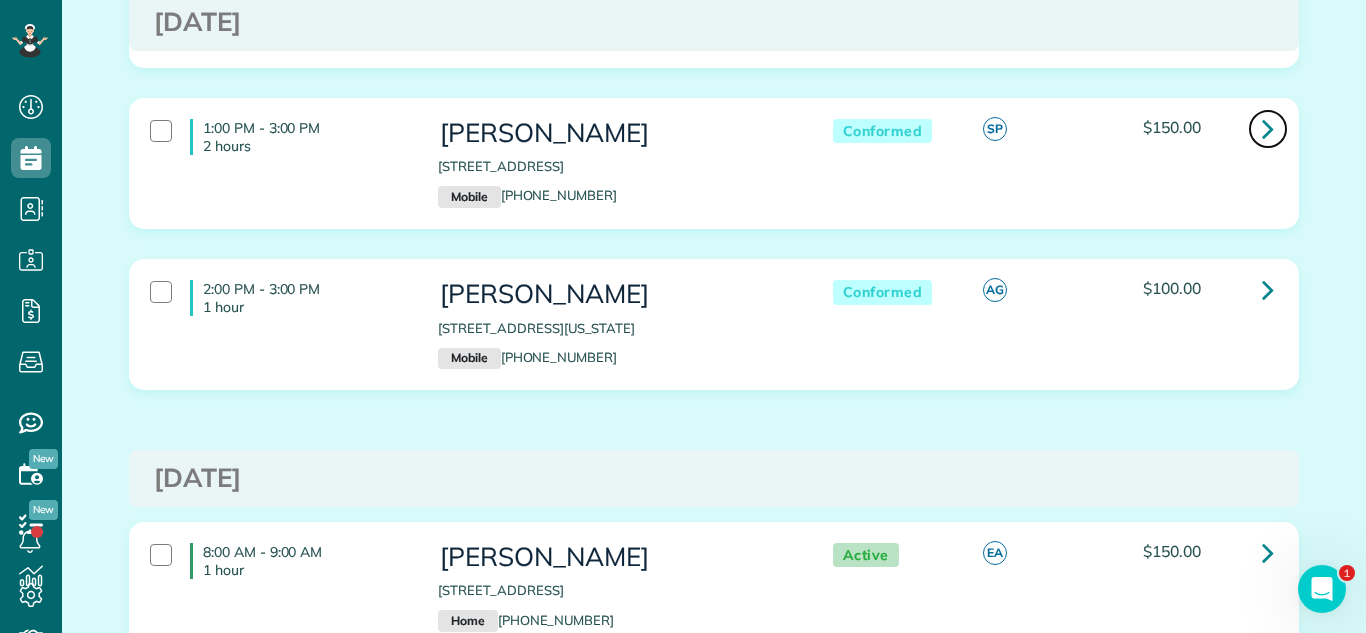 click at bounding box center [1268, 128] 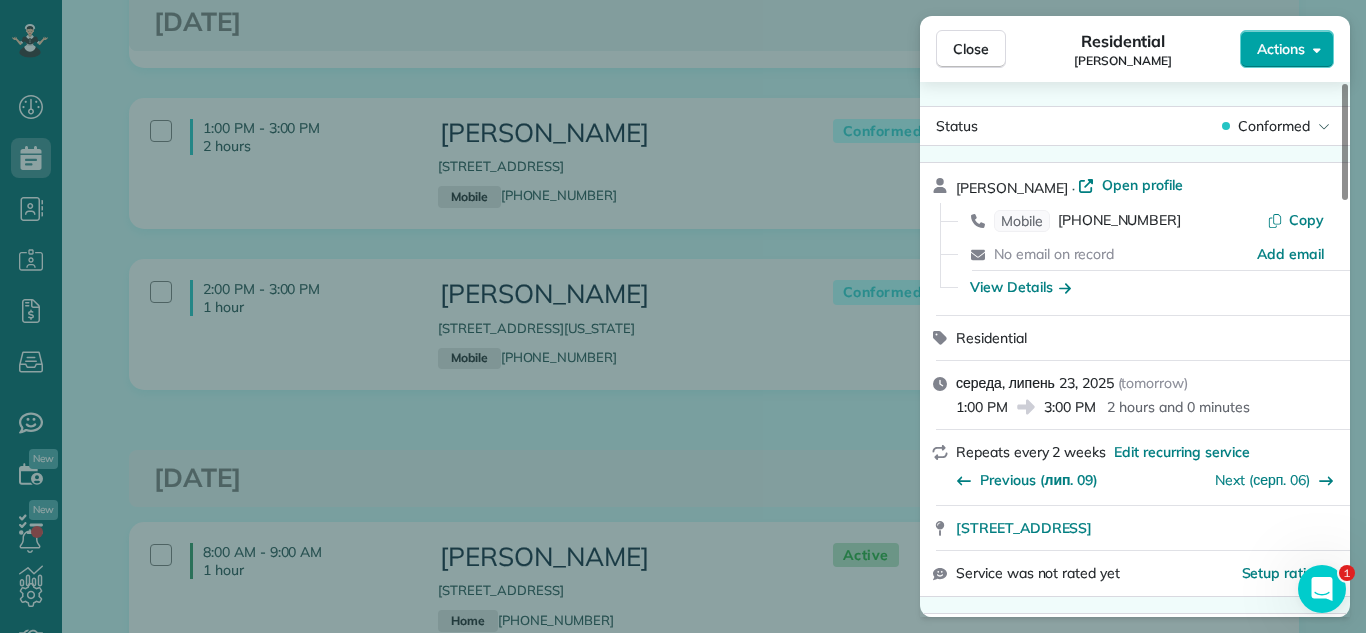 click on "Actions" at bounding box center [1281, 49] 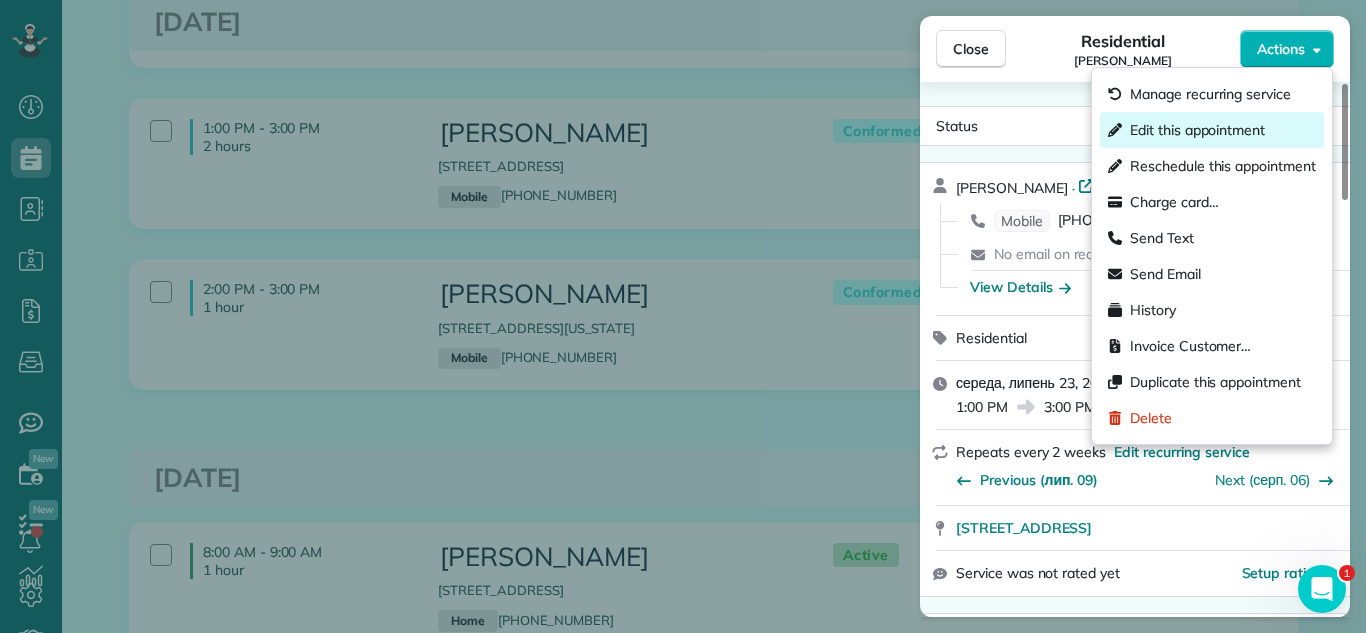 click on "Edit this appointment" at bounding box center (1197, 130) 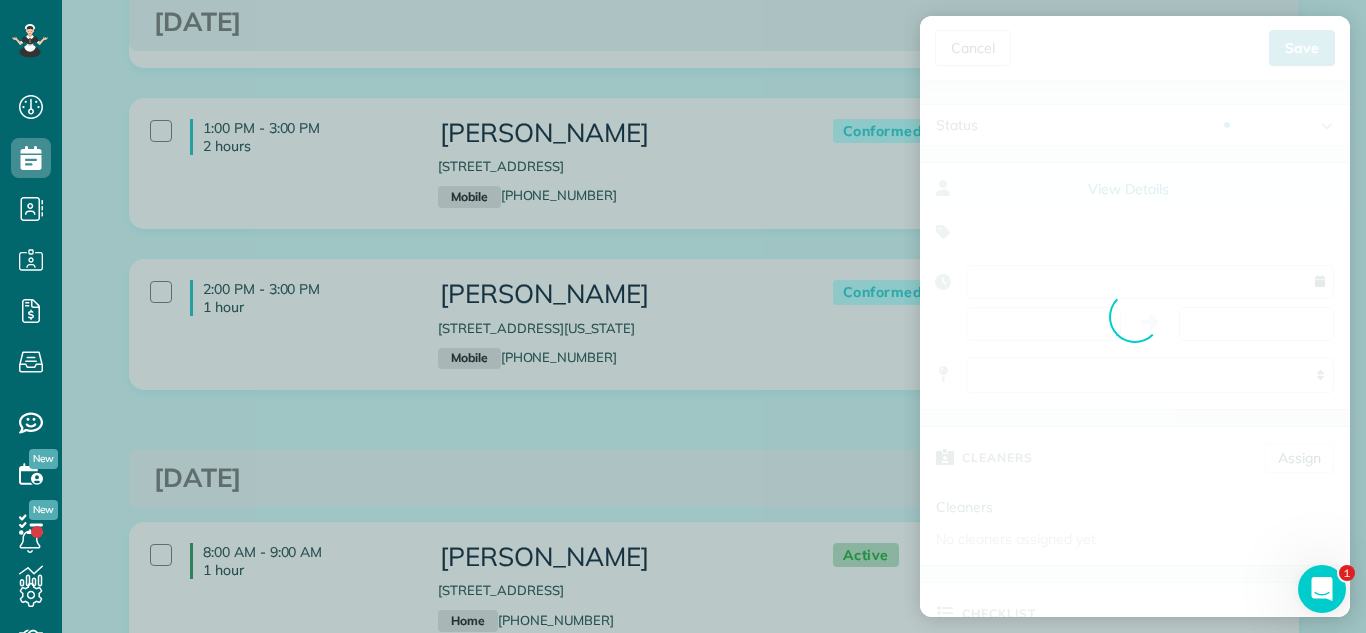 type on "**********" 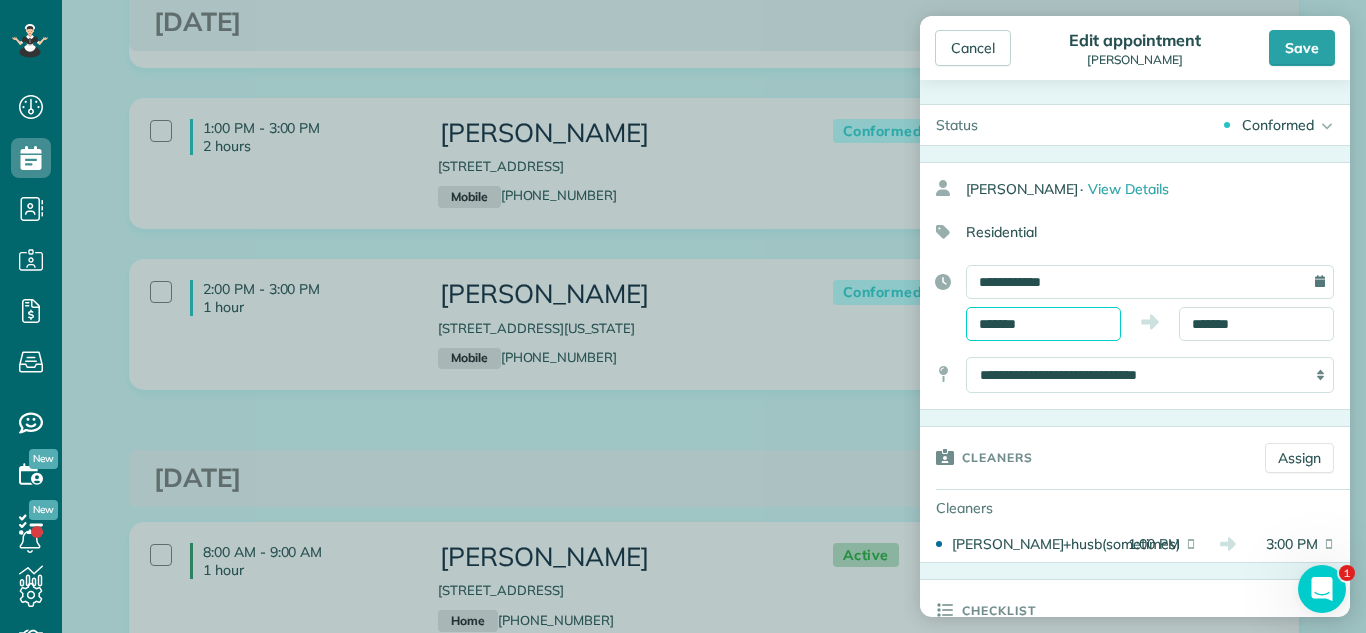 click on "*******" at bounding box center [1043, 324] 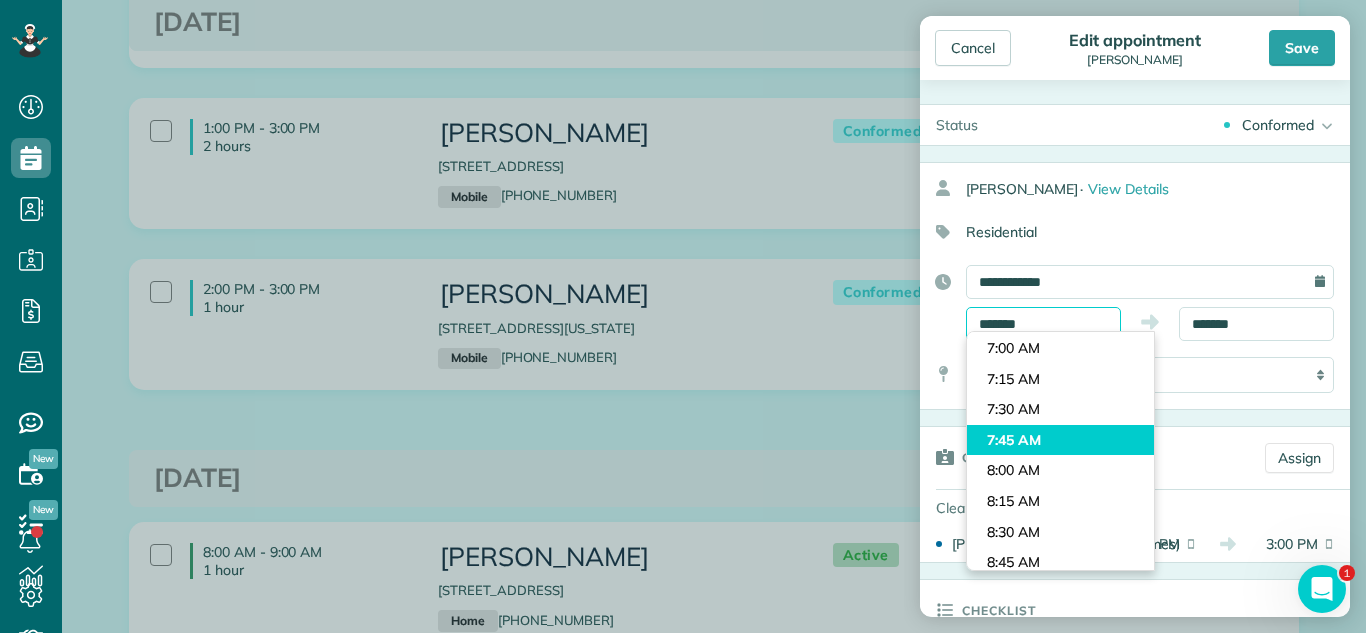 scroll, scrollTop: 865, scrollLeft: 0, axis: vertical 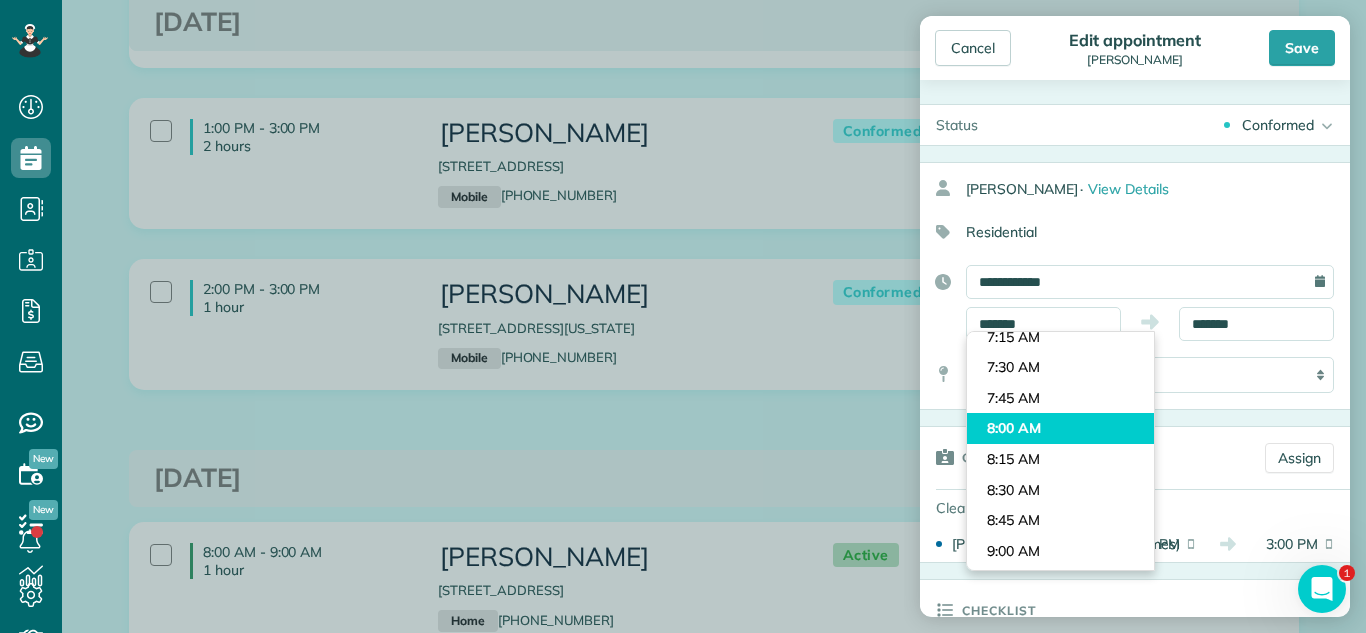 type on "*******" 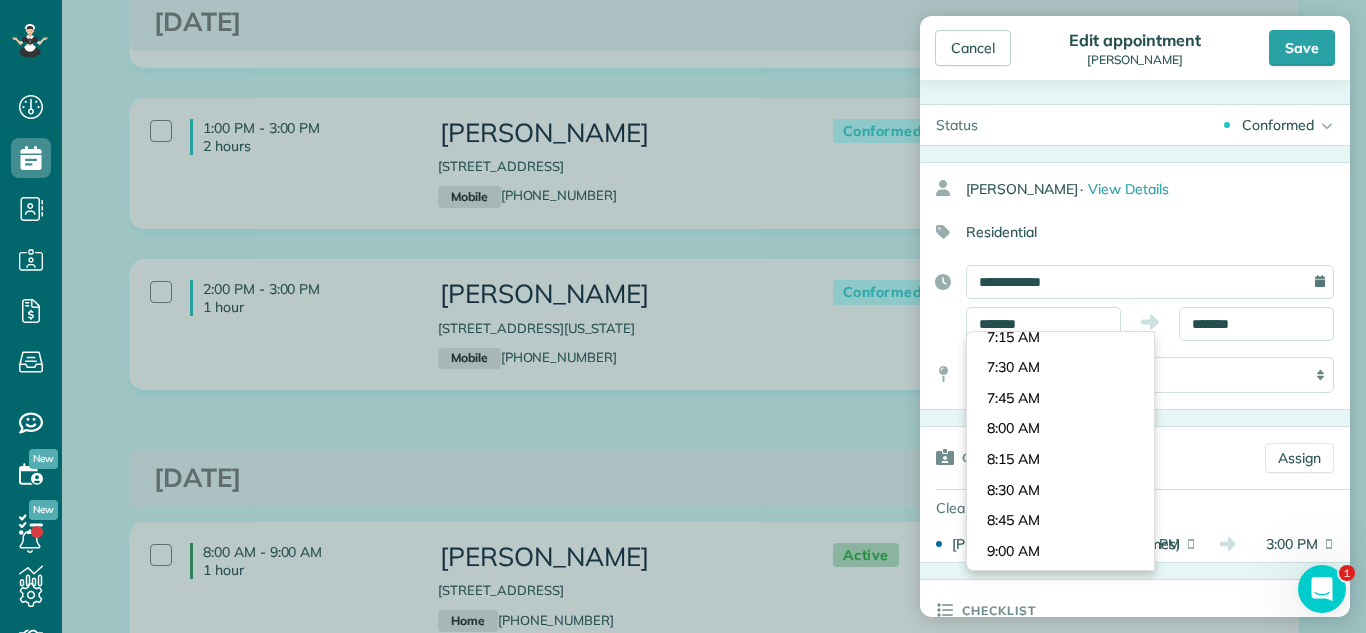 drag, startPoint x: 1080, startPoint y: 435, endPoint x: 1095, endPoint y: 341, distance: 95.189285 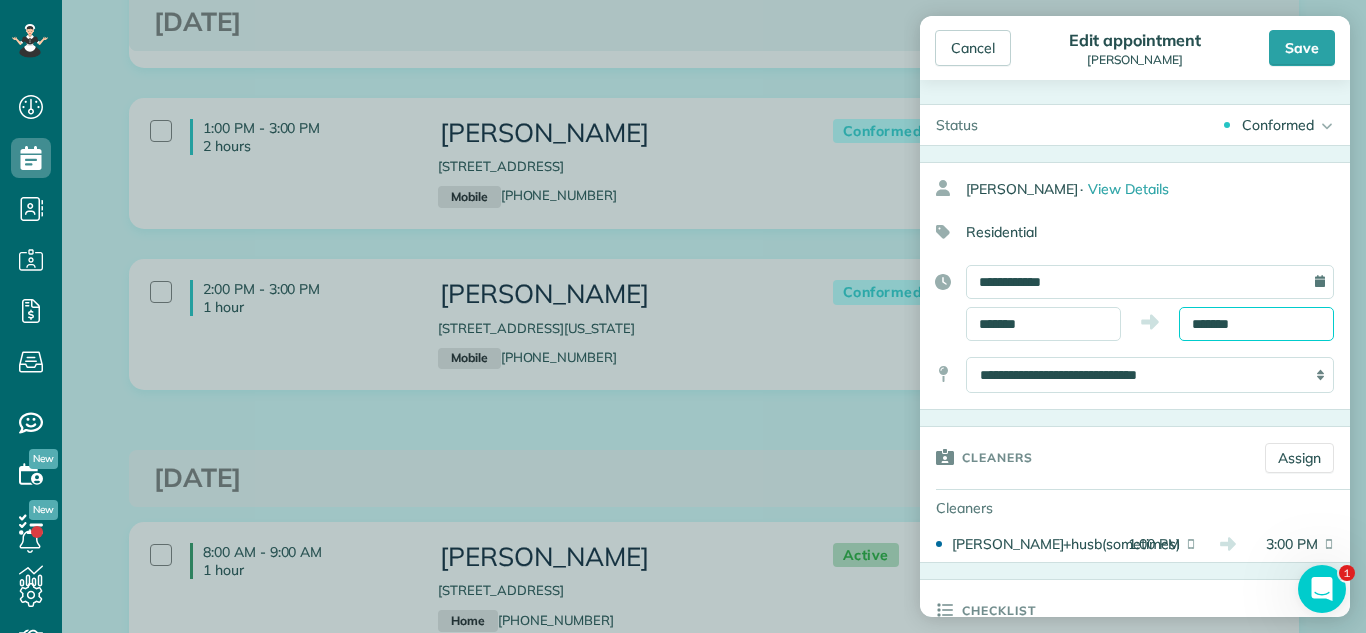 click on "*******" at bounding box center [1256, 324] 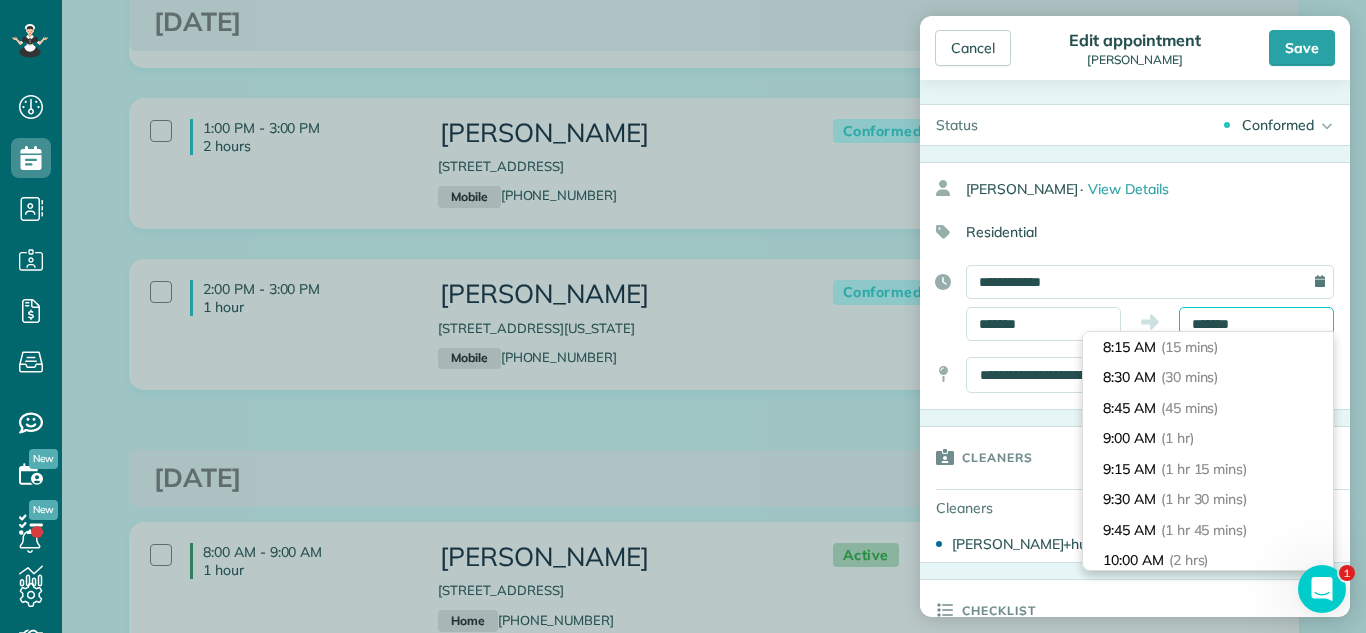 scroll, scrollTop: 0, scrollLeft: 0, axis: both 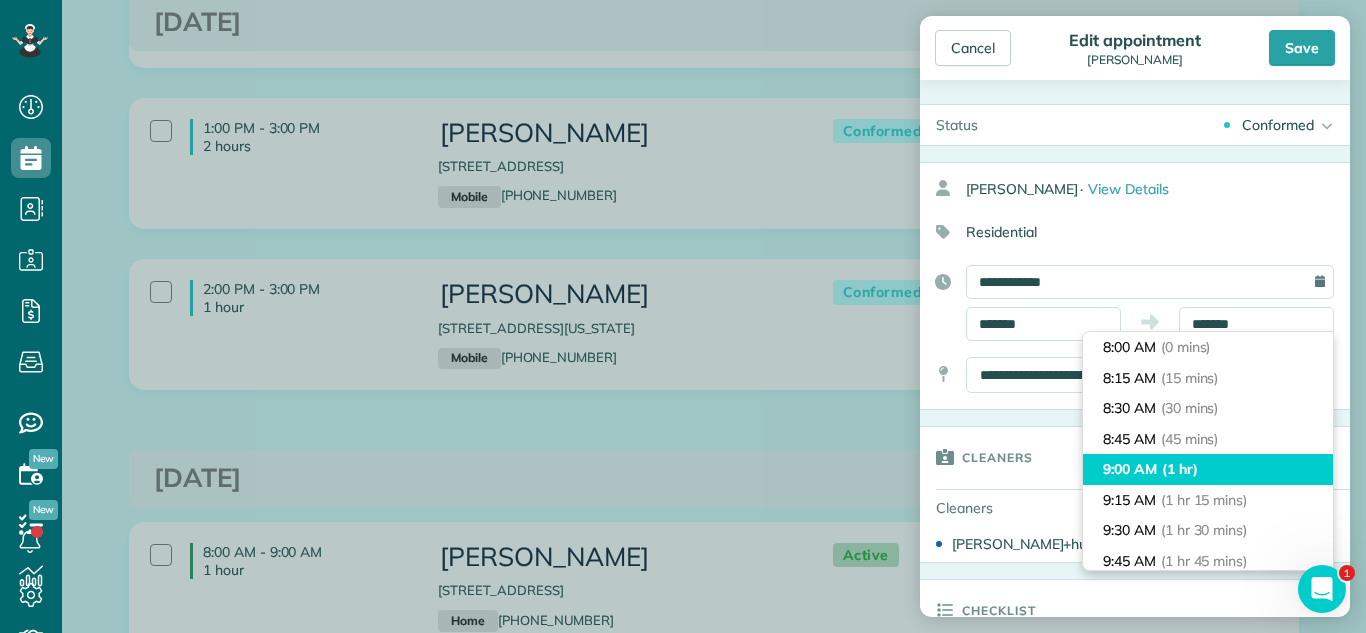 type on "*******" 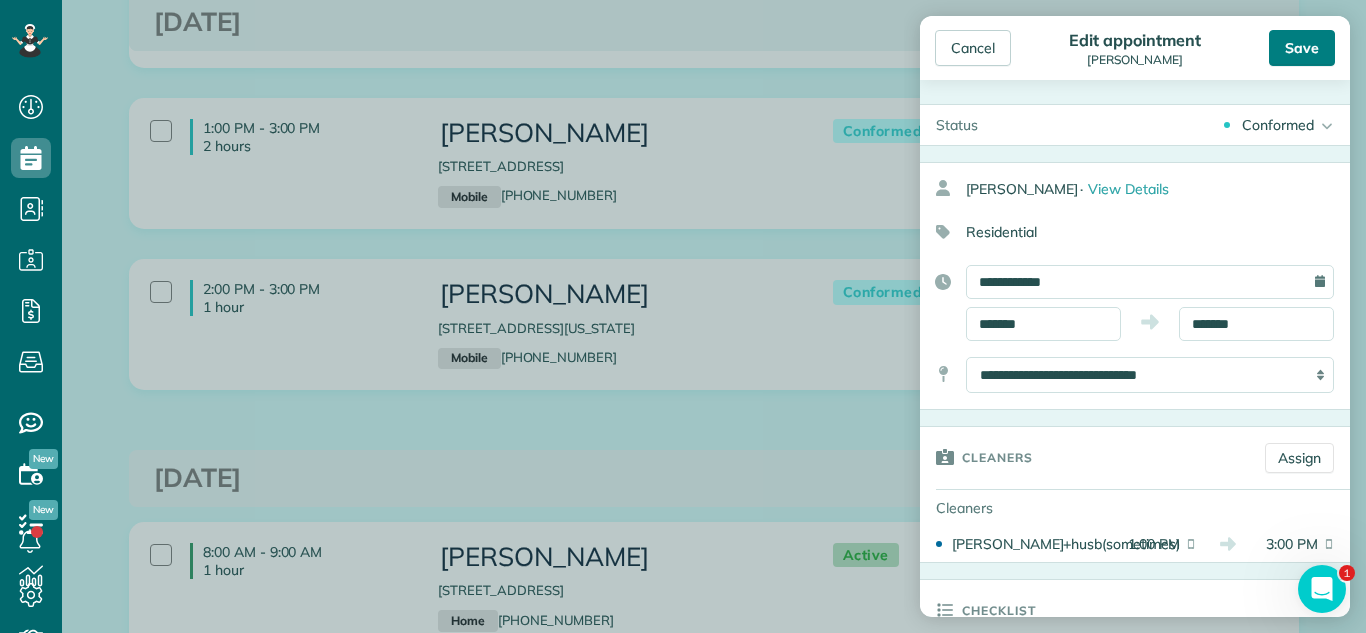 click on "Save" at bounding box center (1302, 48) 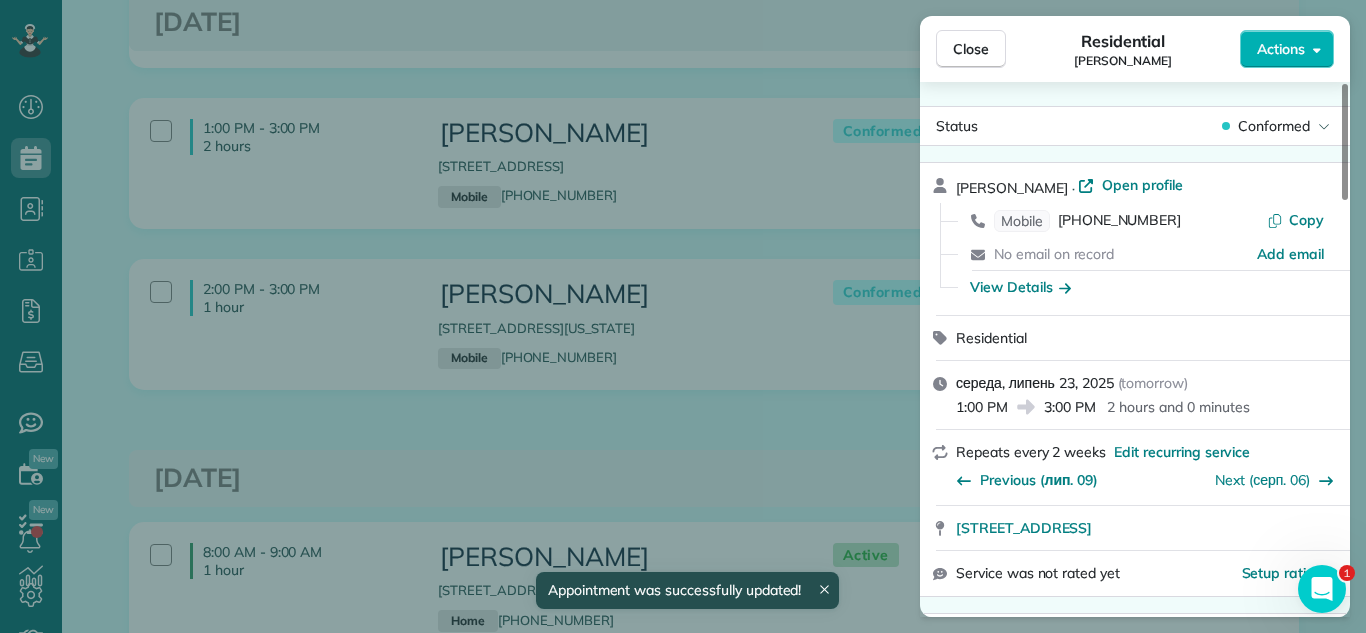 click on "Close Residential TINNY JACKIE Actions Status Conformed TINNY JACKIE · Open profile Mobile (630) 542-1191 Copy No email on record Add email View Details Residential середа, липень 23, 2025 ( tomorrow ) 1:00 PM 3:00 PM 2 hours and 0 minutes Repeats every 2 weeks Edit recurring service Previous (лип. 09) Next (серп. 06) 550 Riva Court Wheaton IL 60189 Service was not rated yet Setup ratings Cleaners Time in and out Assign Invite Cleaners Svetlana Podskocija+husb(sometimes)   1:00 PM 3:00 PM Checklist Try Now Keep this appointment up to your standards. Stay on top of every detail, keep your cleaners organised, and your client happy. Assign a checklist Watch a 5 min demo Billing Billing actions Price $150.00 Overcharge $0.00 Discount $0.00 Coupon discount - Primary tax - Secondary tax - Total appointment price $150.00 Tips collected New feature! $0.00 Unpaid Mark as paid Total including tip $150.00 Get paid online in no-time! Send an invoice and reward your cleaners with tips Check No No Cash" at bounding box center [683, 316] 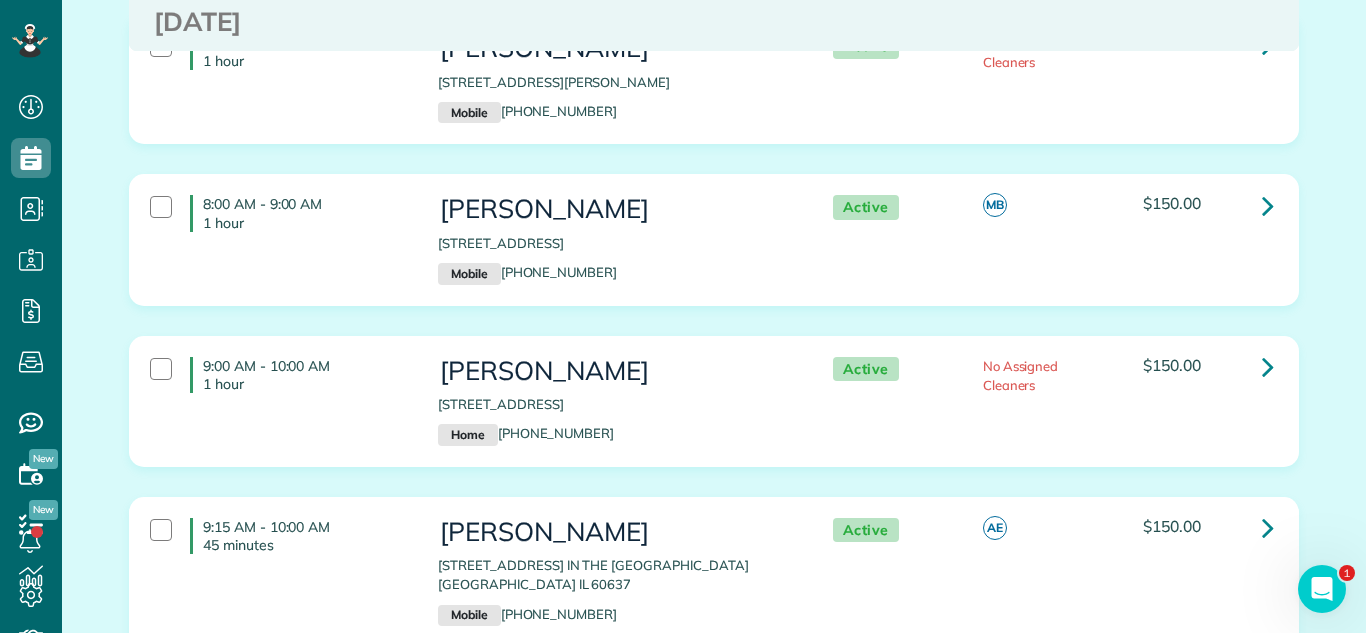 scroll, scrollTop: 2914, scrollLeft: 0, axis: vertical 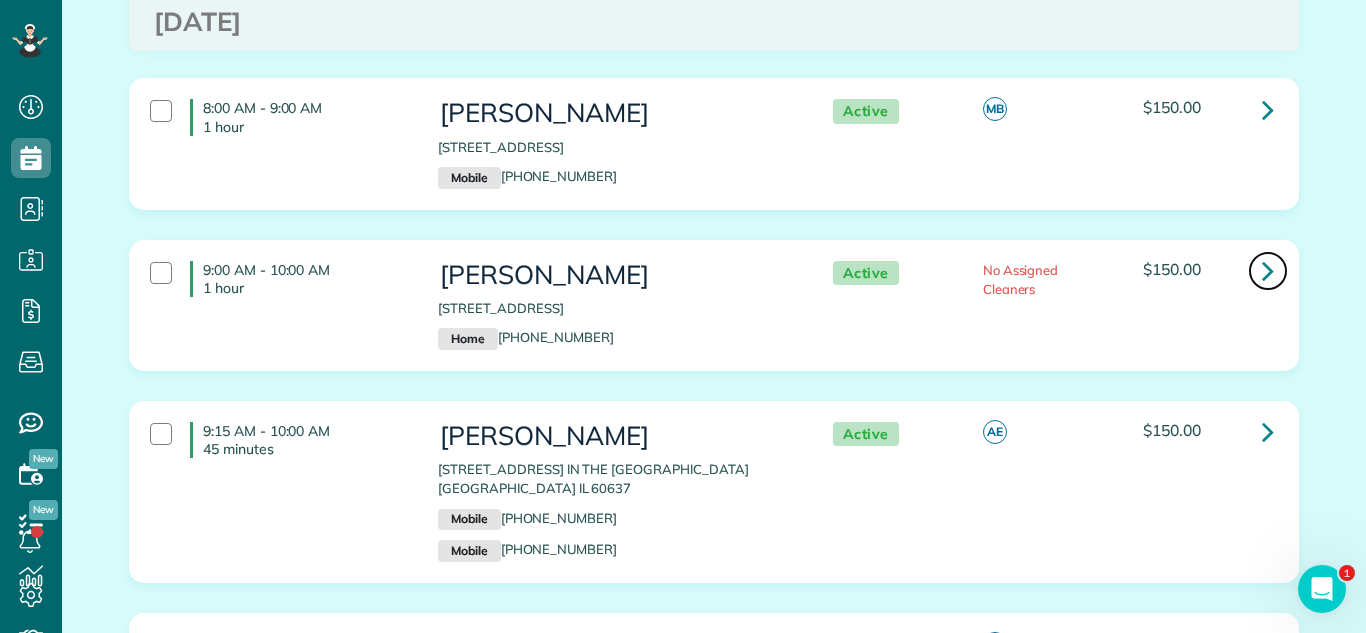 click at bounding box center (1268, 271) 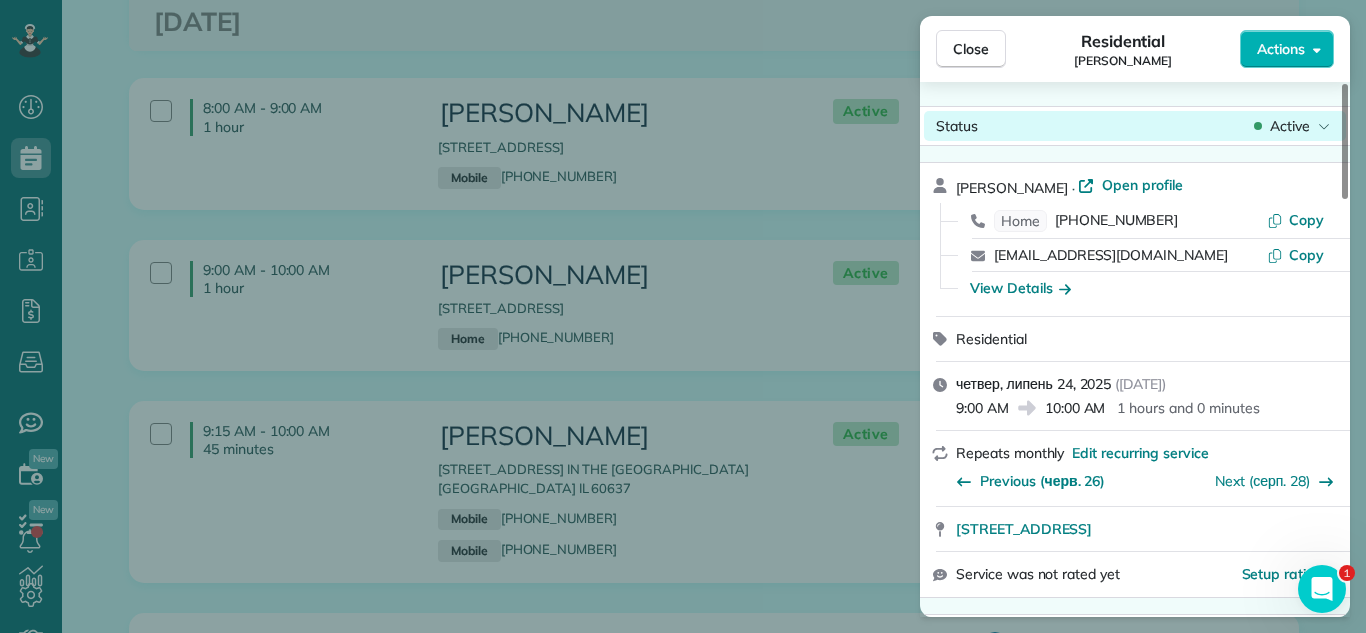 click 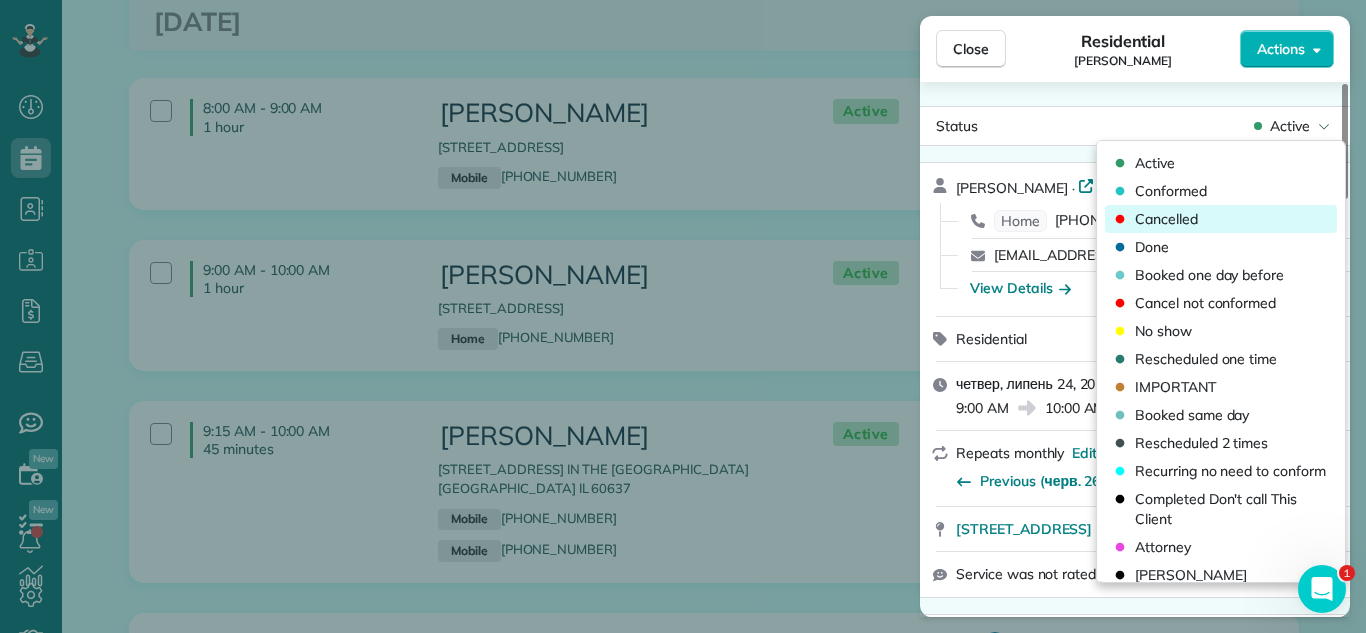 click on "Cancelled" at bounding box center [1221, 219] 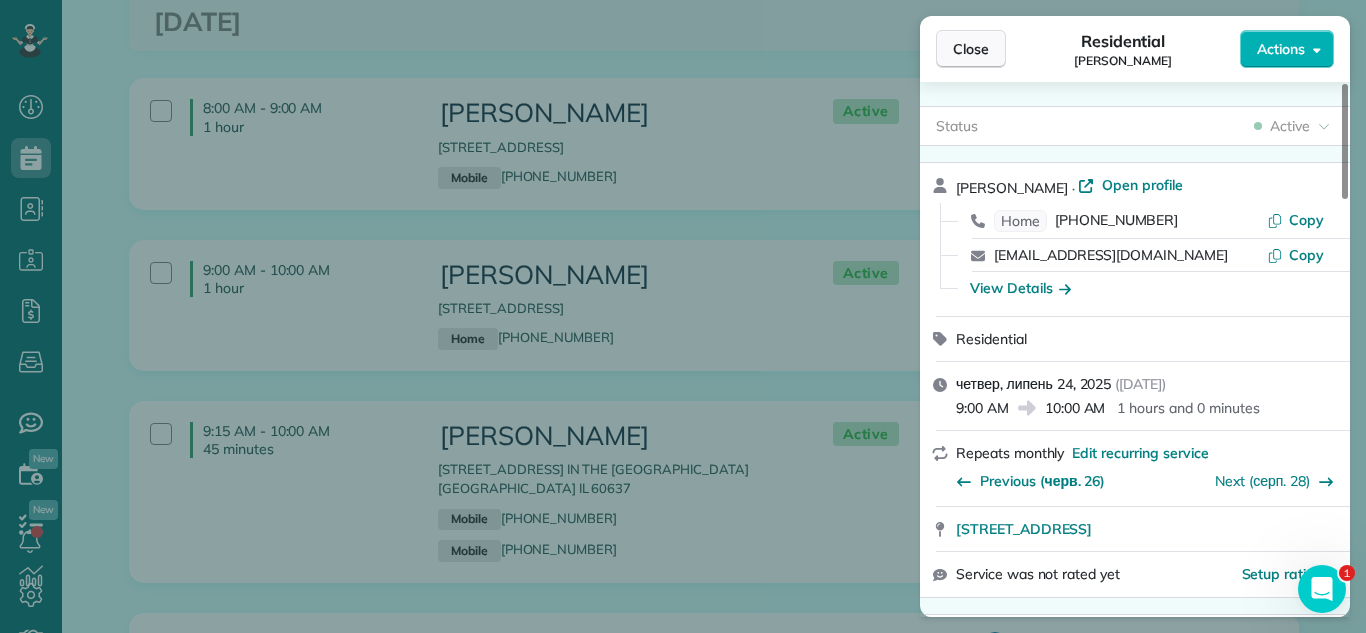 click on "Close" at bounding box center [971, 49] 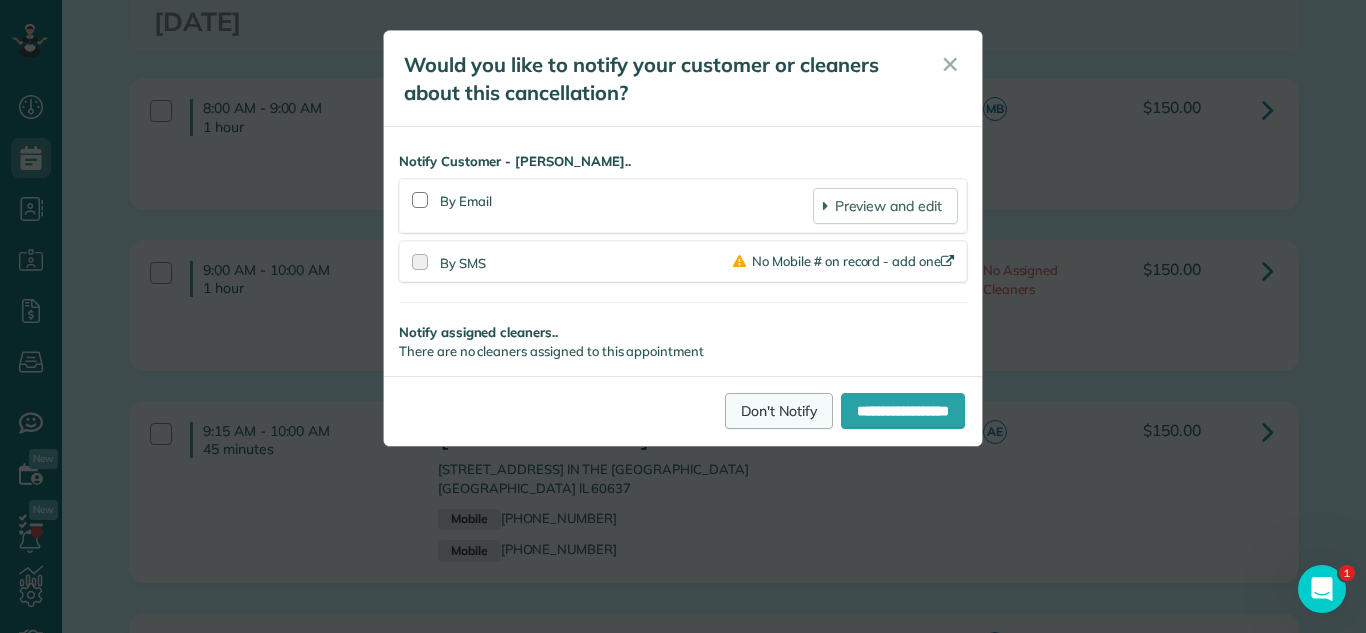 click on "Don't Notify" at bounding box center [779, 411] 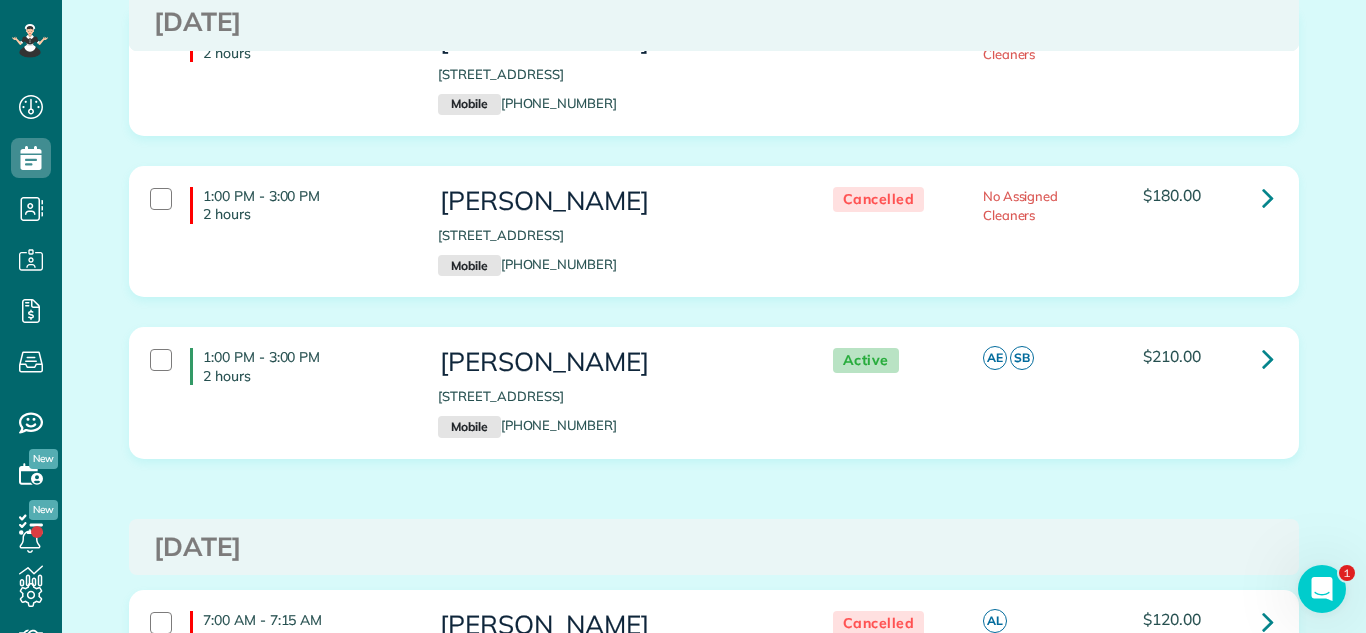 scroll, scrollTop: 3696, scrollLeft: 0, axis: vertical 